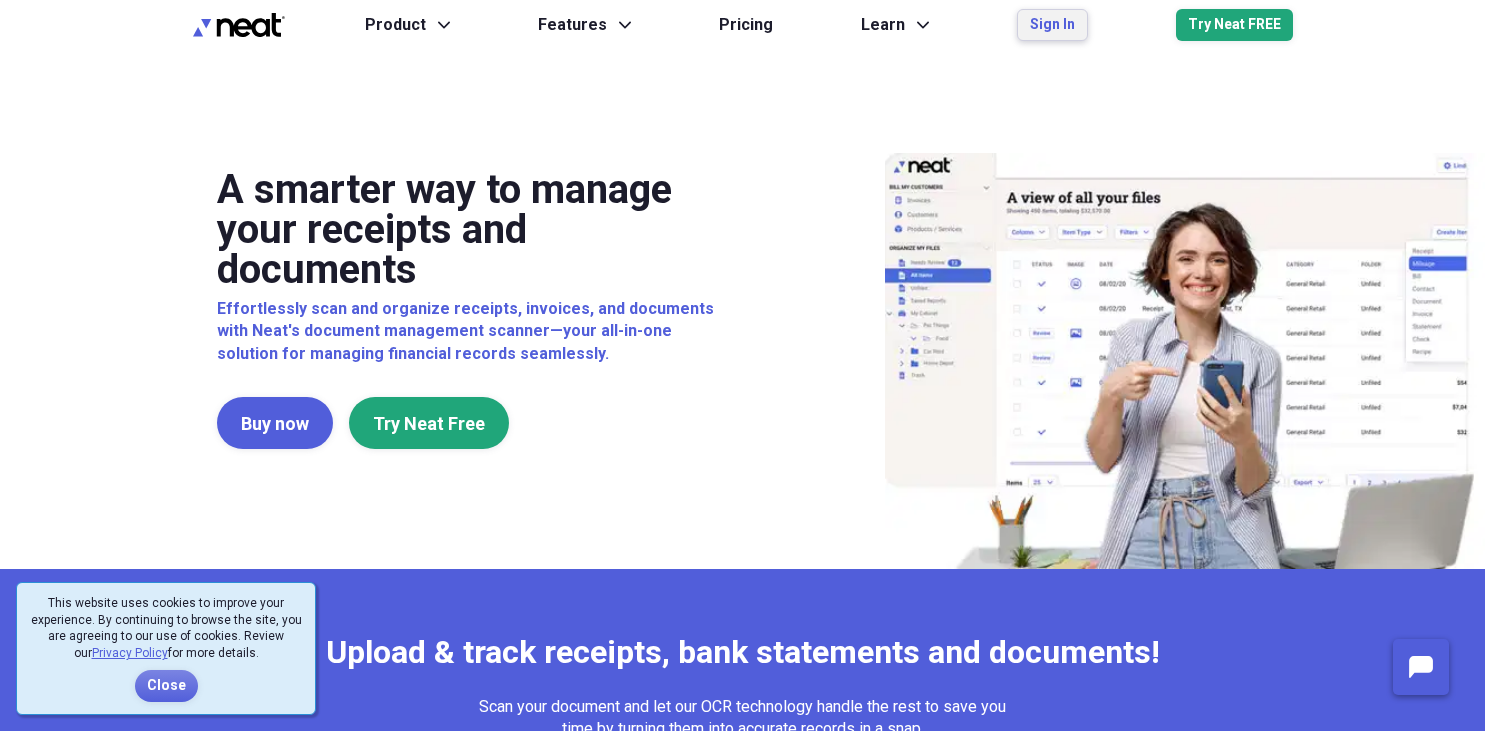click on "Sign In" at bounding box center [1052, 25] 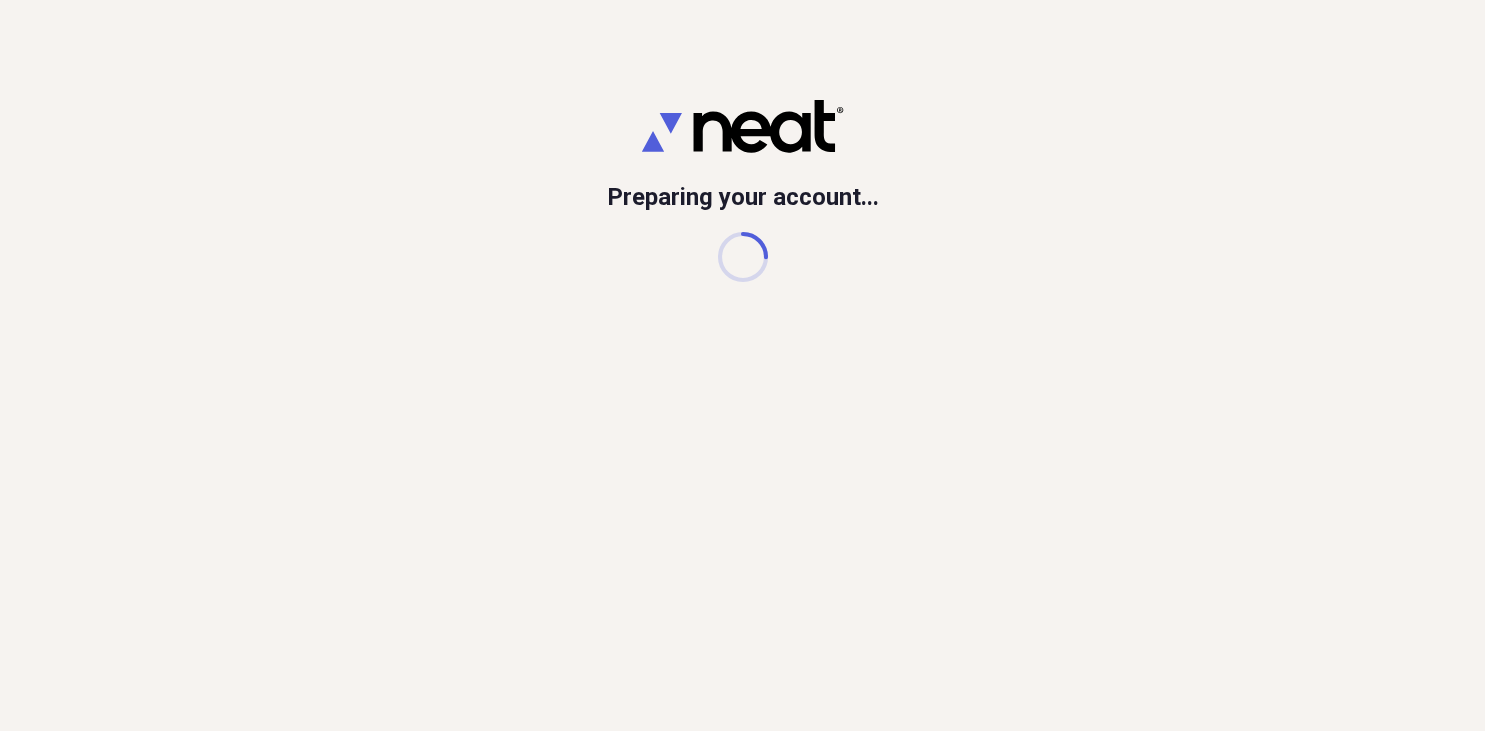 scroll, scrollTop: 0, scrollLeft: 0, axis: both 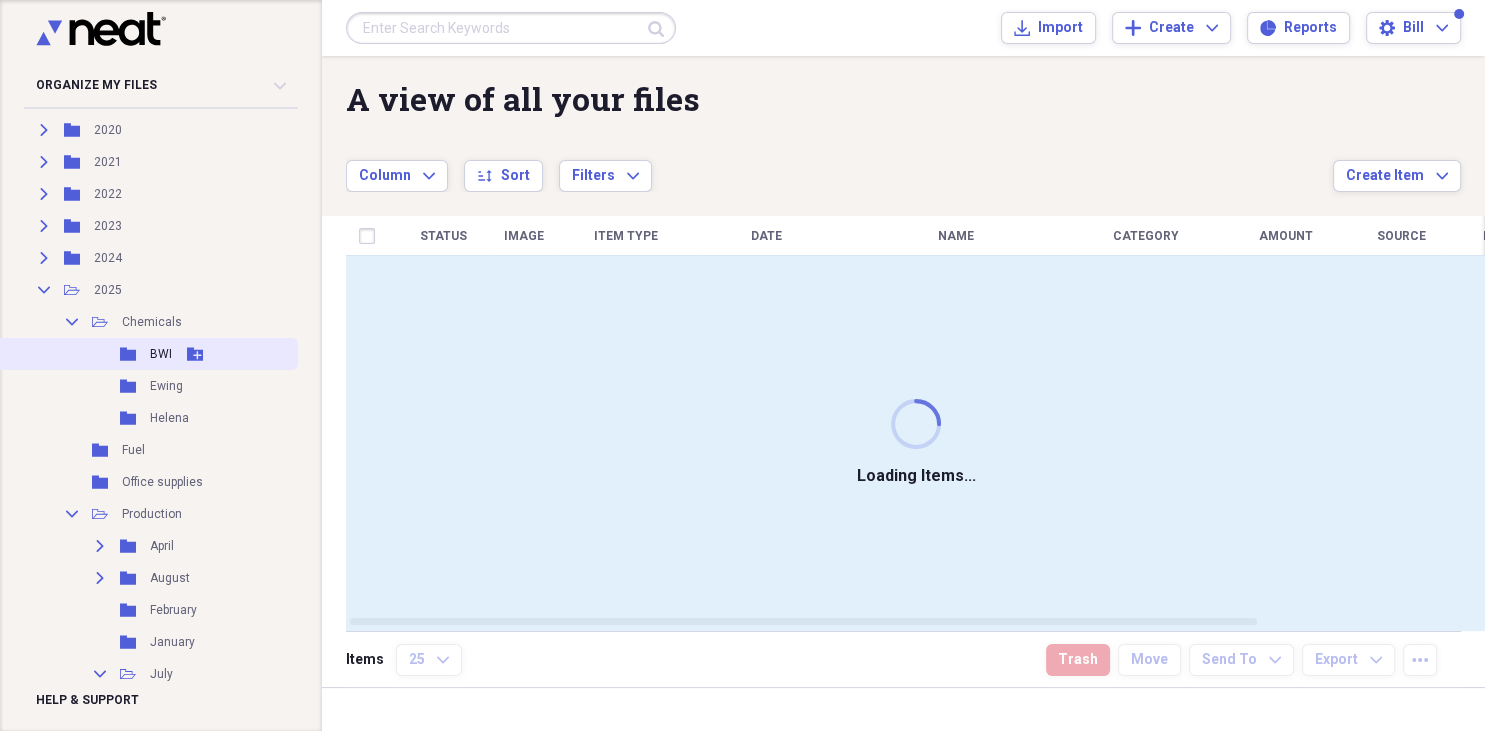 click on "BWI" at bounding box center [161, 354] 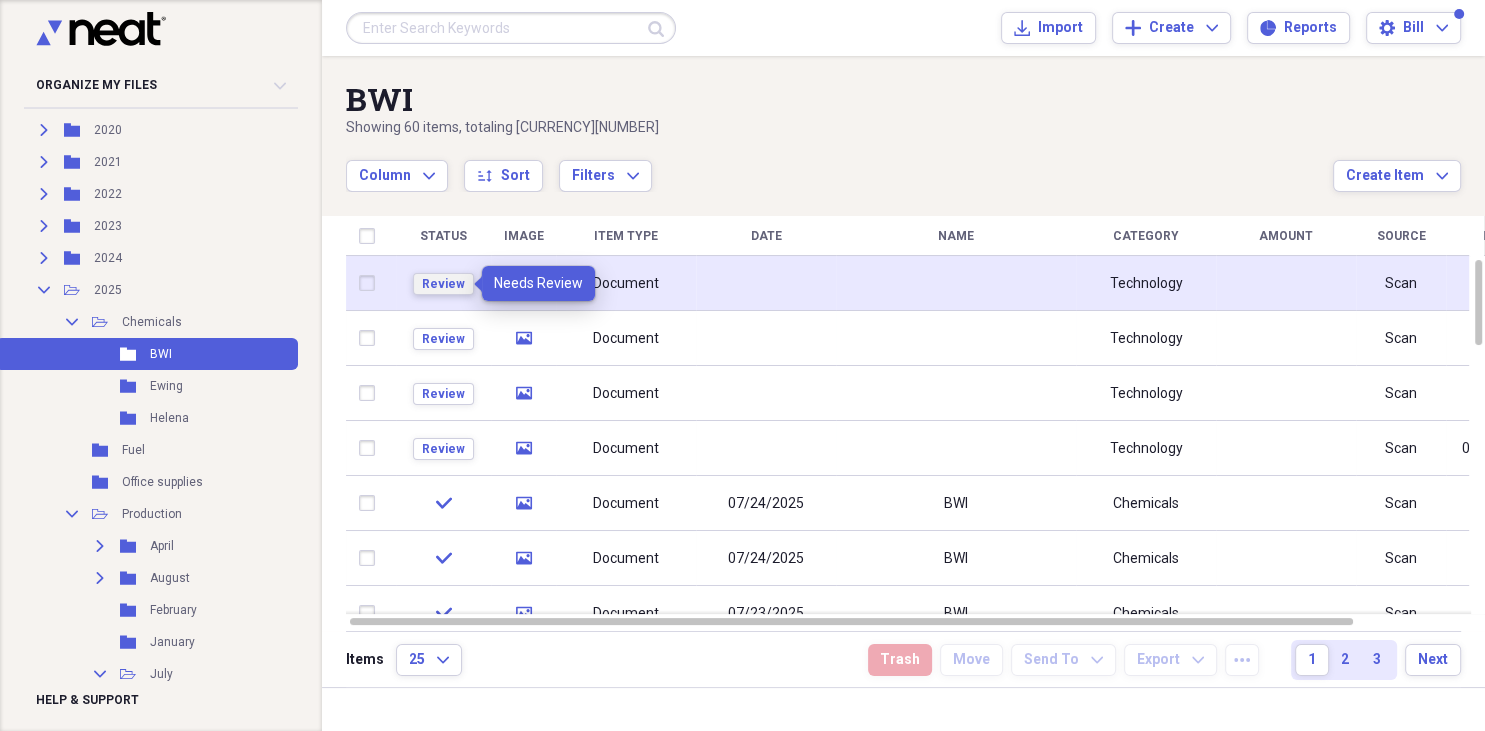 click on "Review" at bounding box center (443, 284) 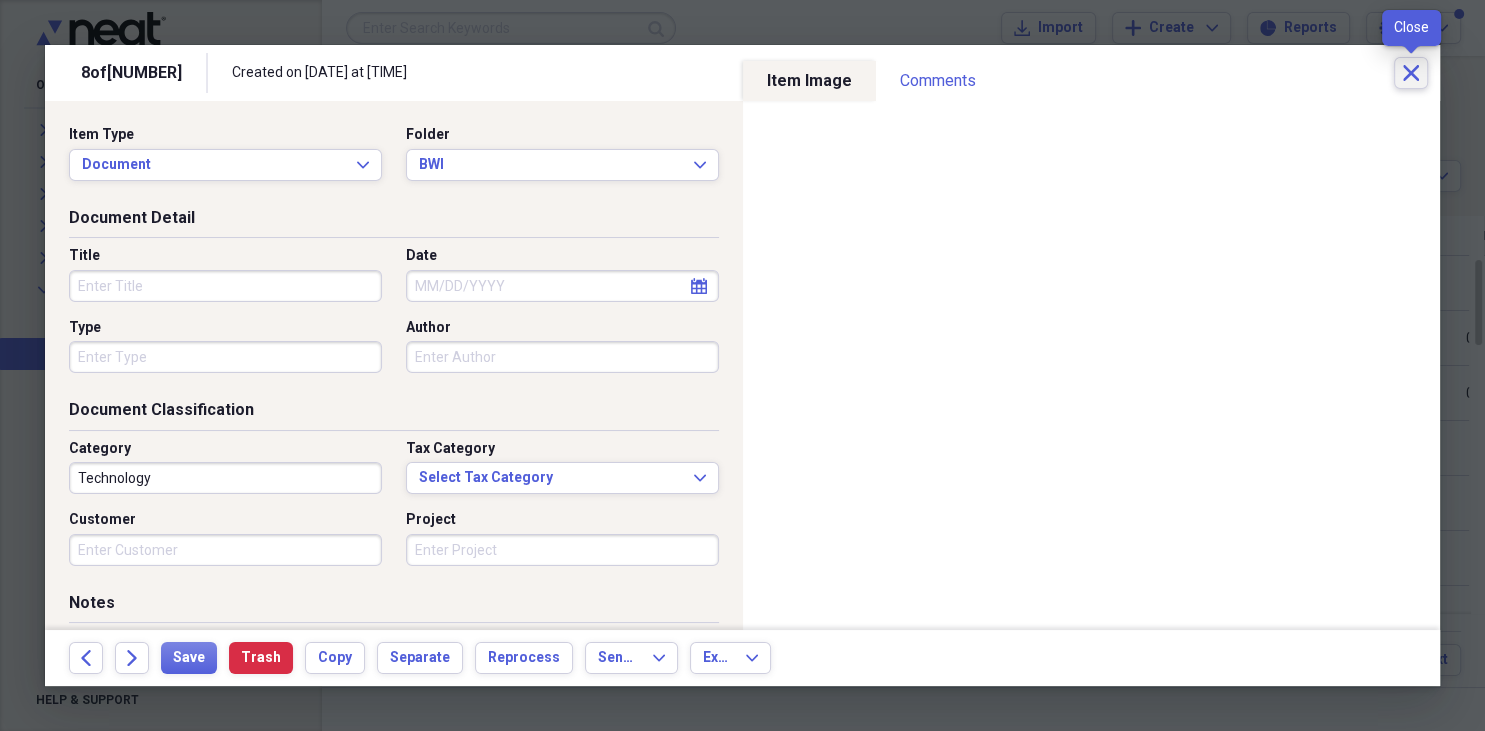 click on "Close" at bounding box center [1411, 73] 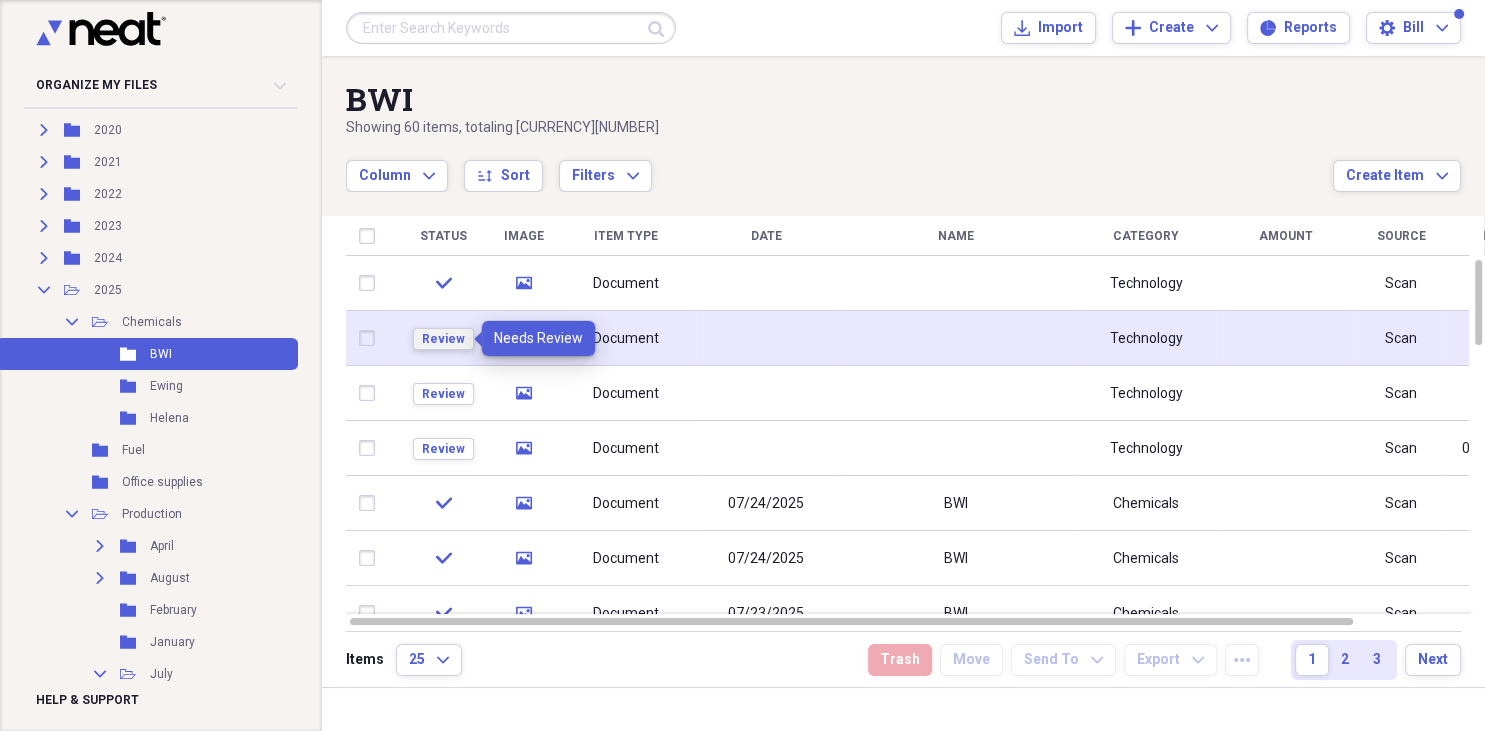 click on "Review" at bounding box center (443, 339) 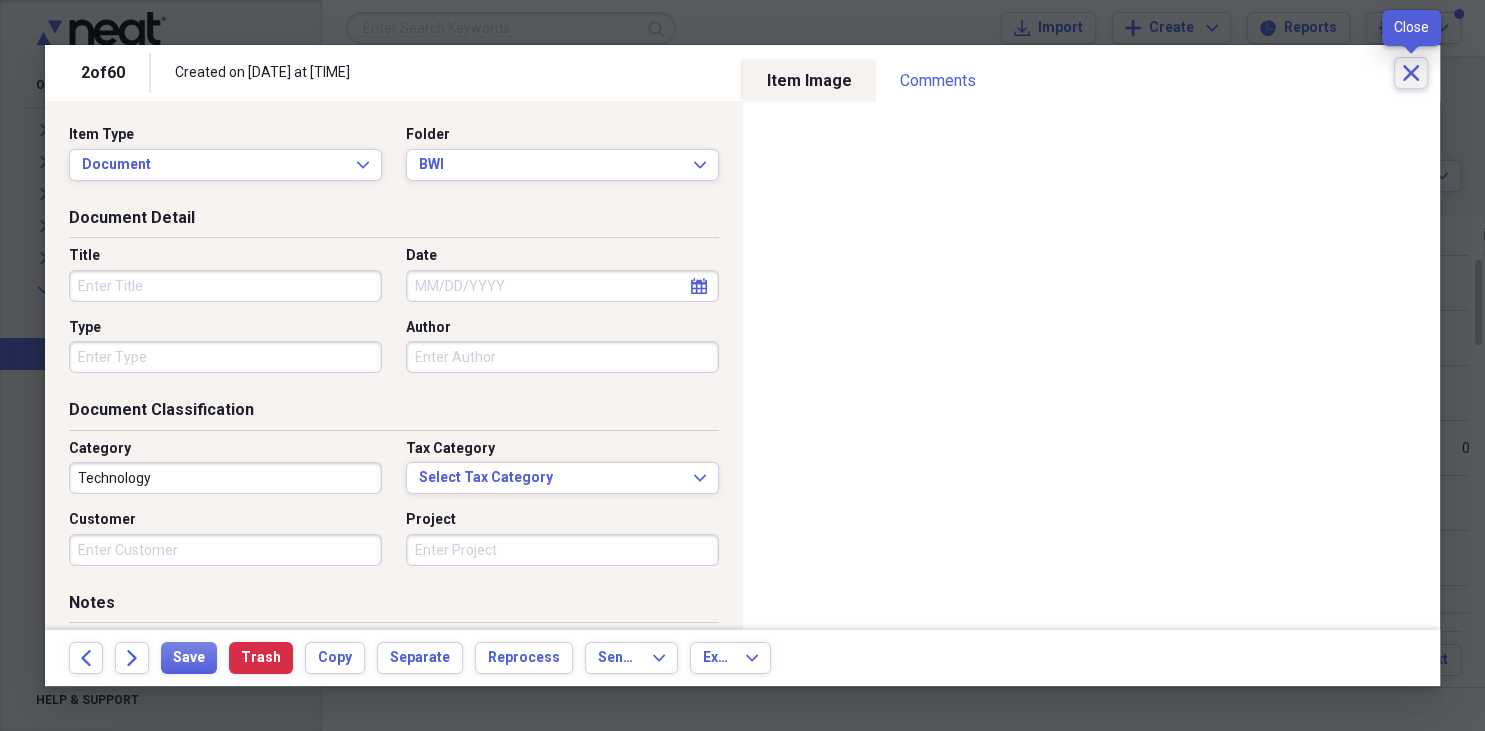 click 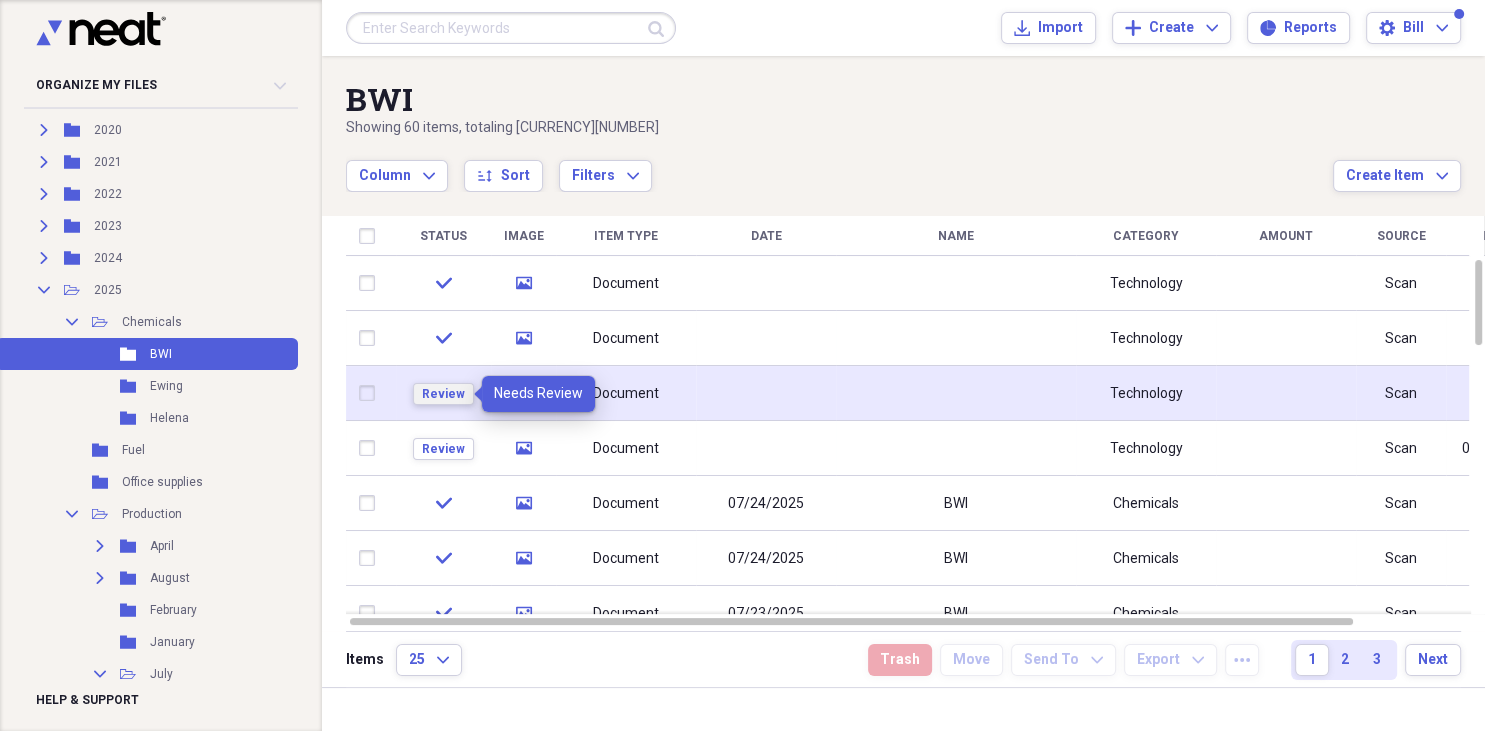 click on "Review" at bounding box center (443, 394) 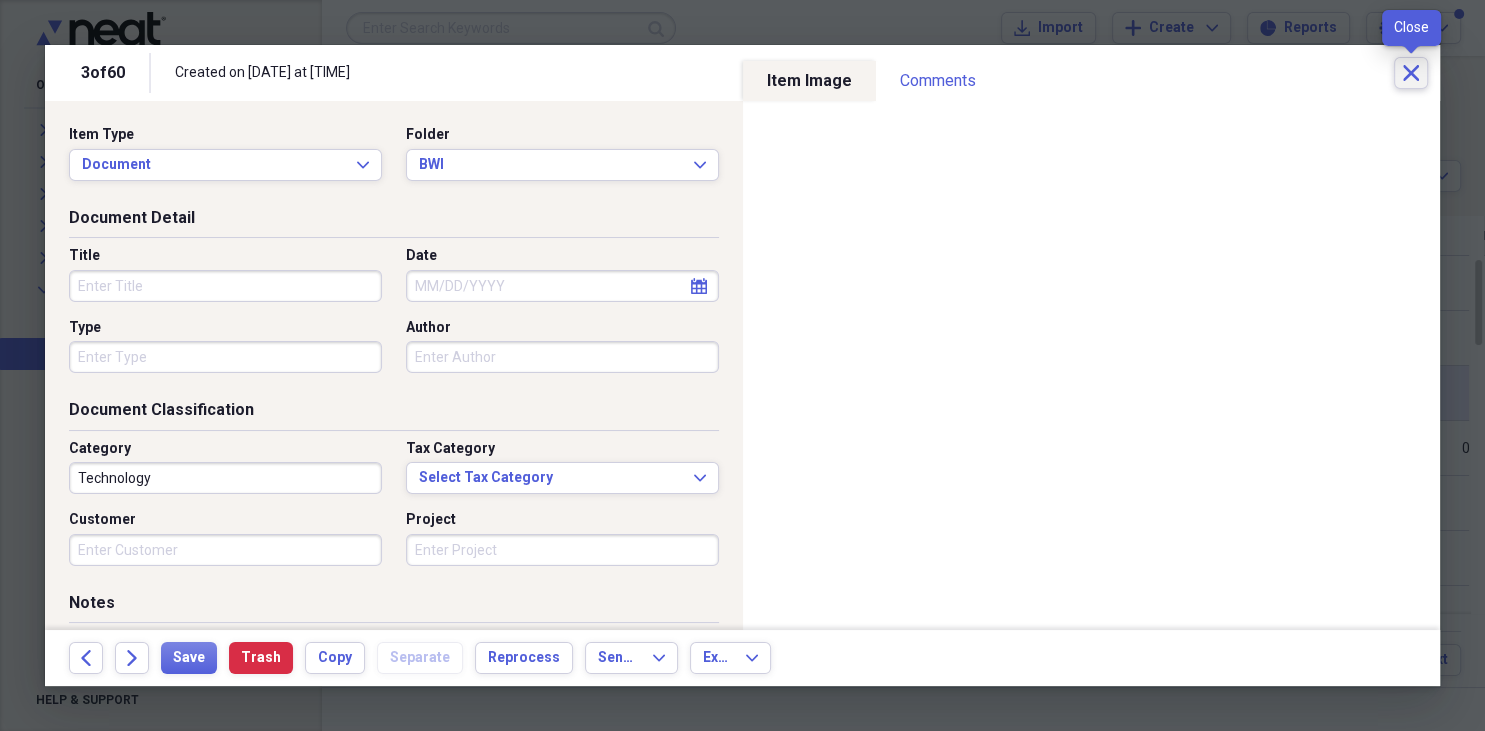 click 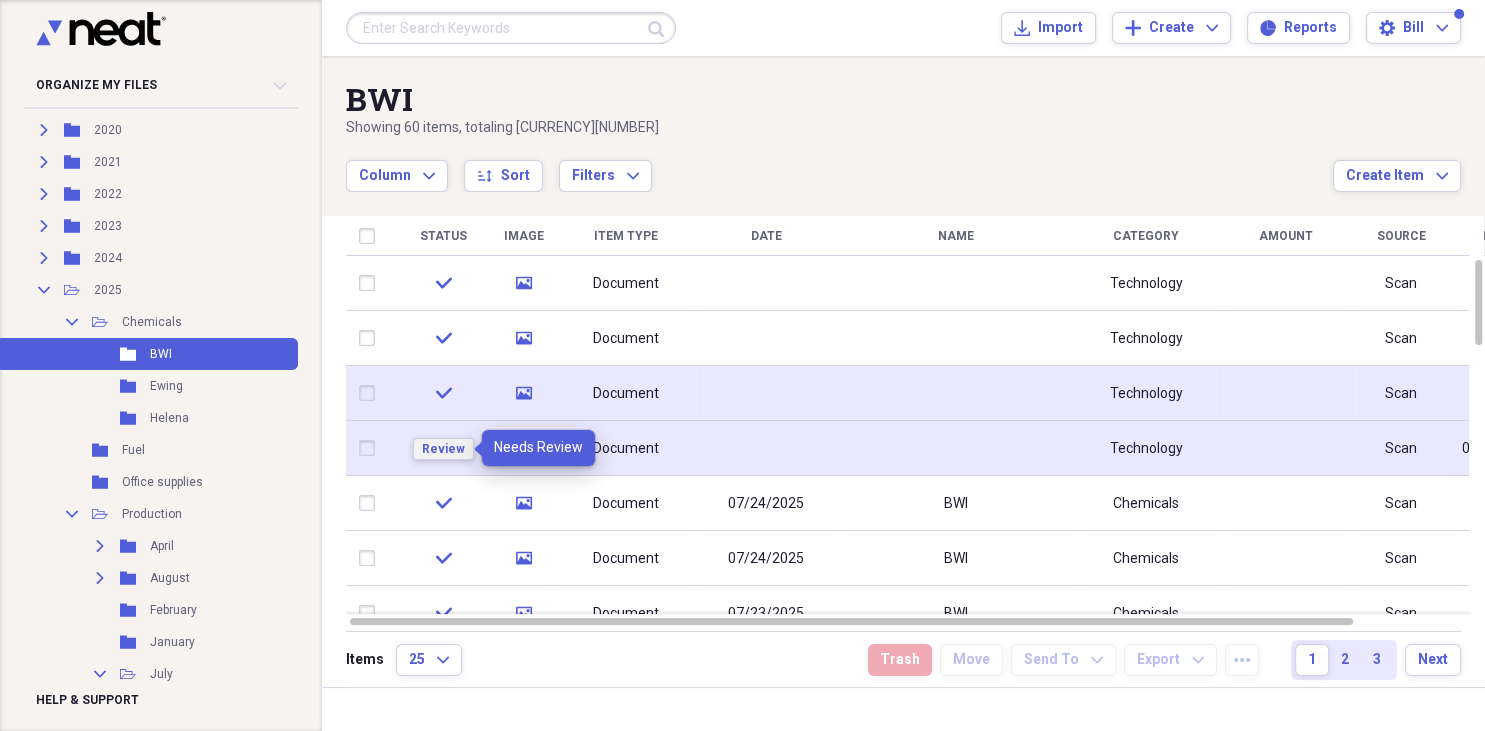 click on "Review" at bounding box center [443, 449] 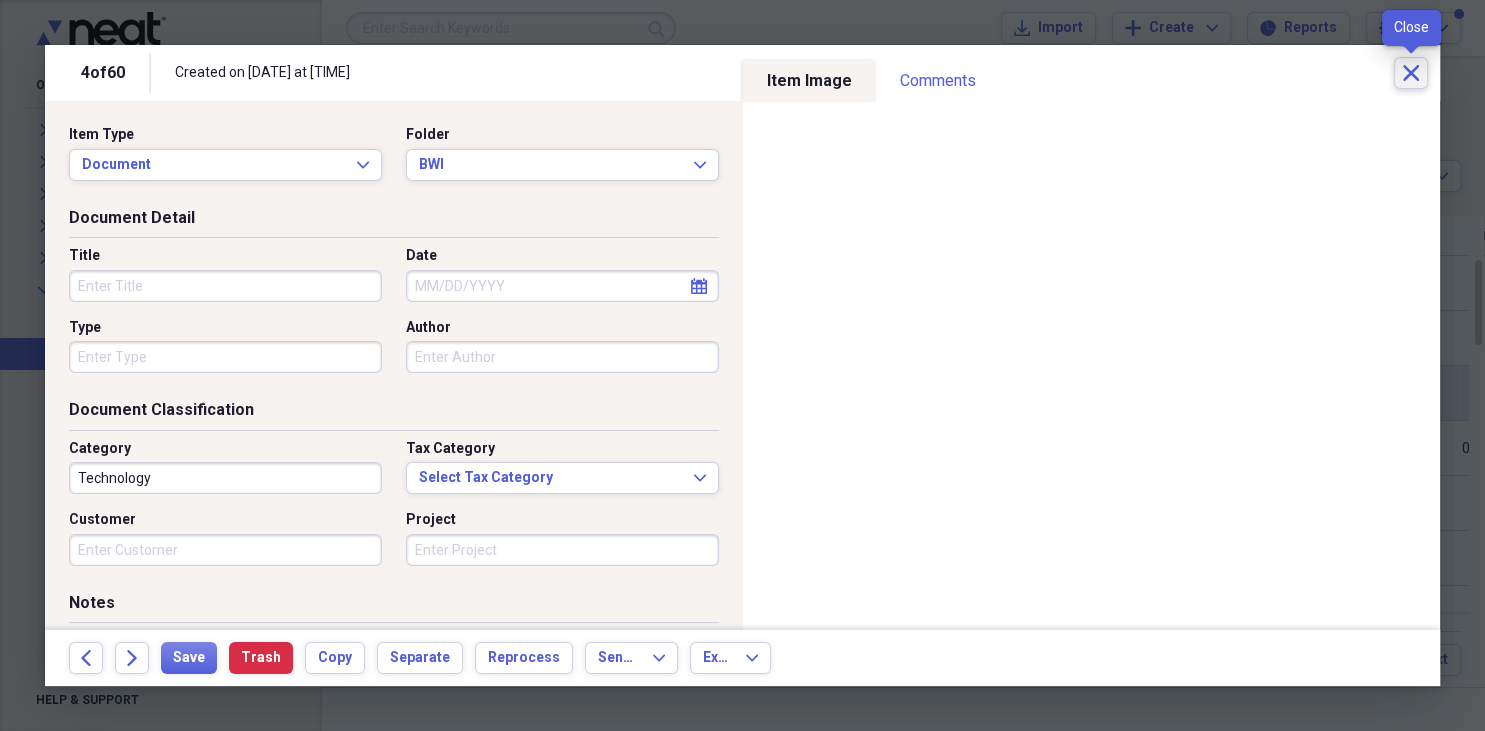 click on "Close" 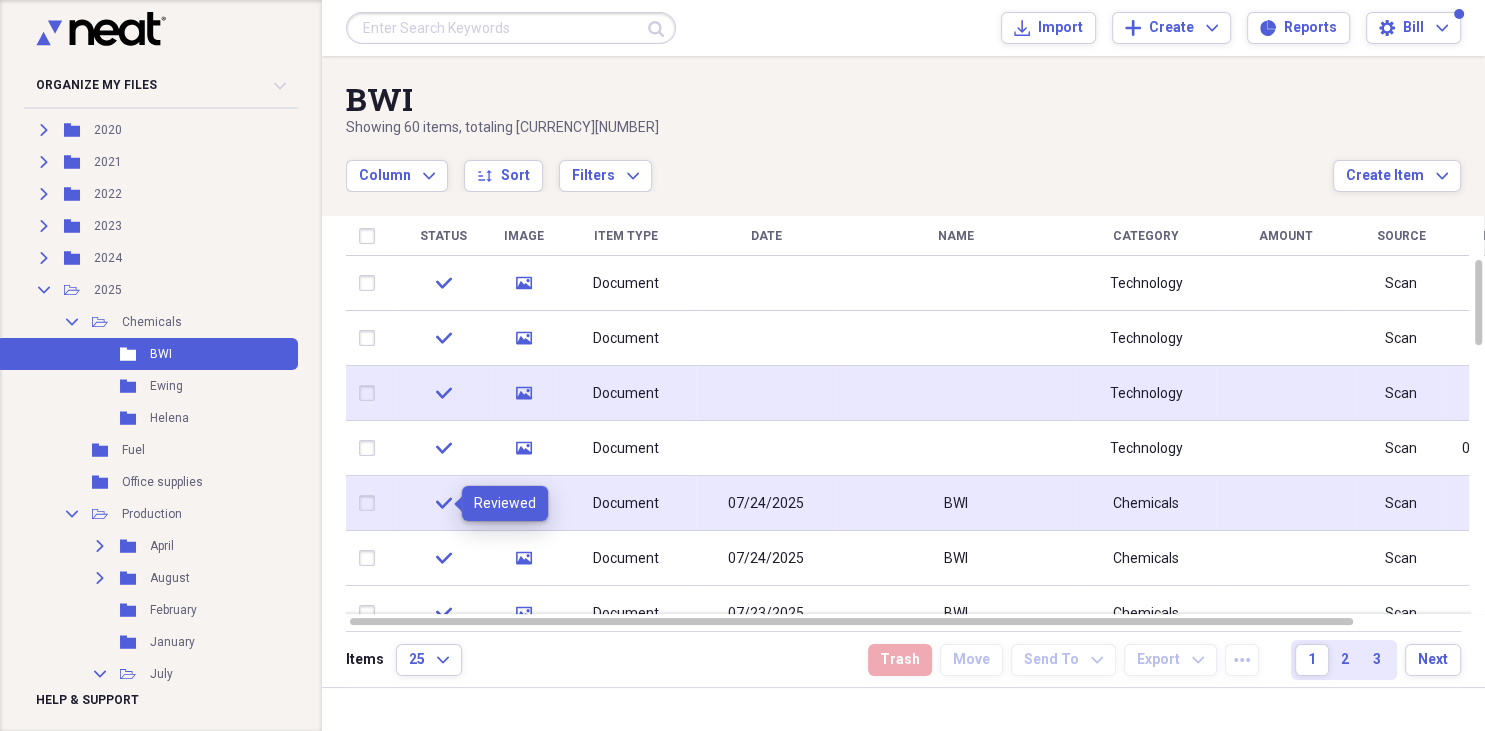 click 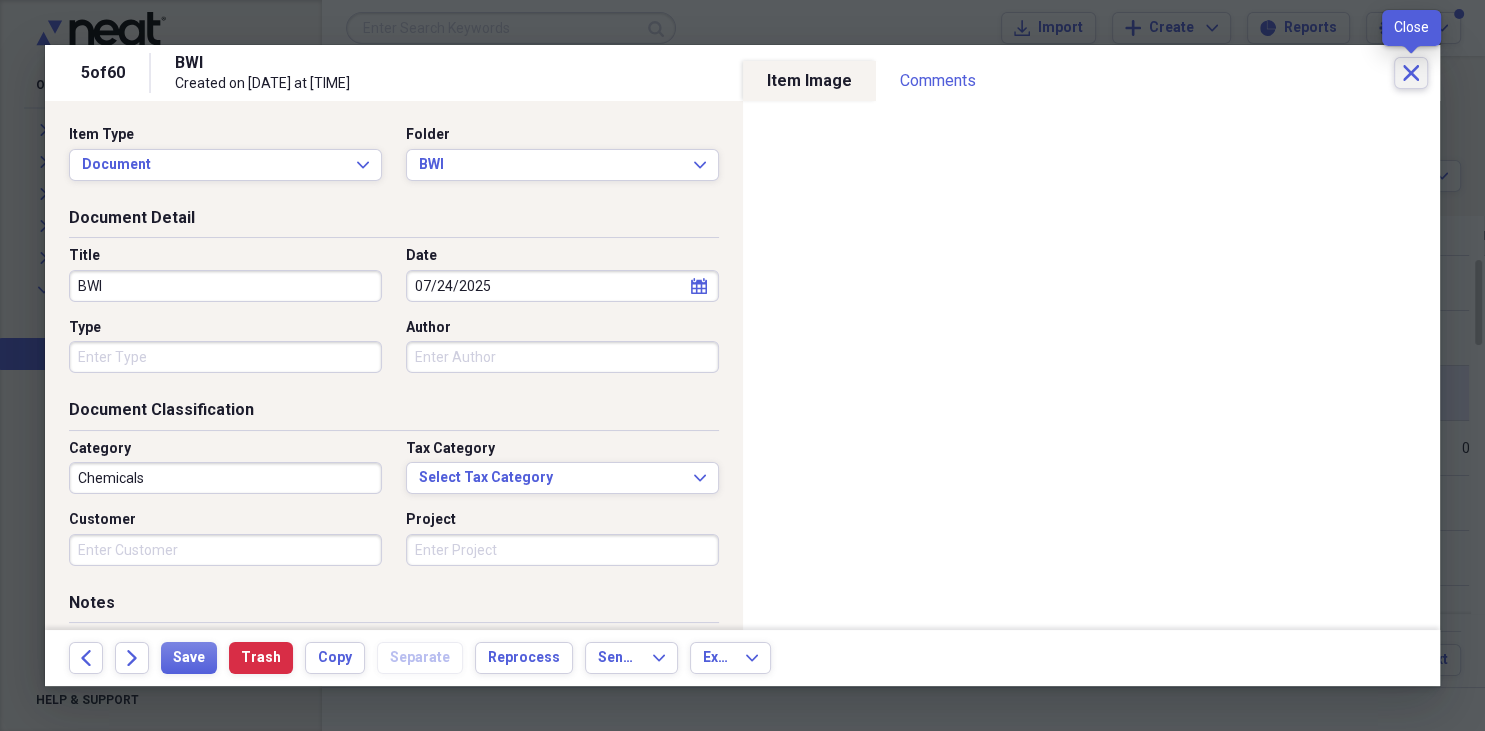 click 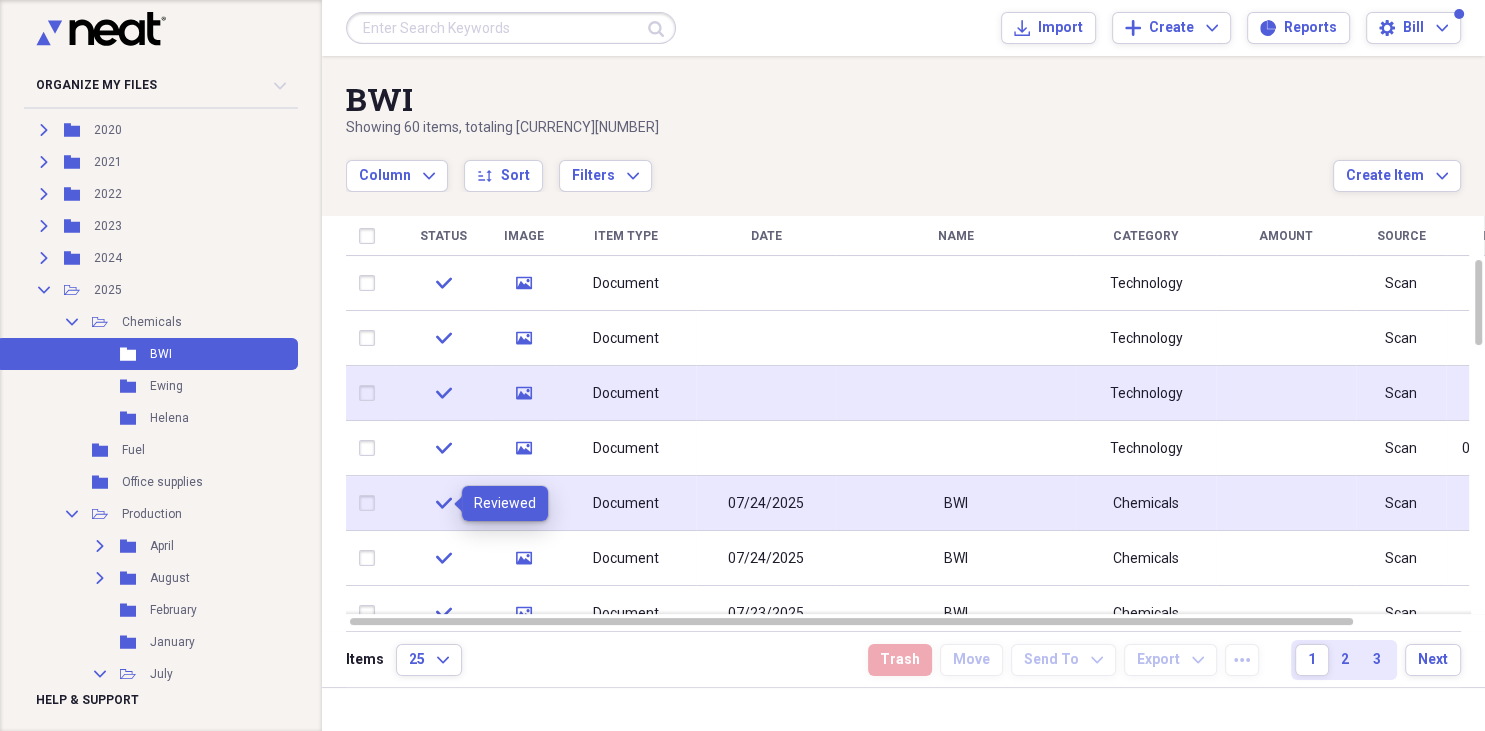 click 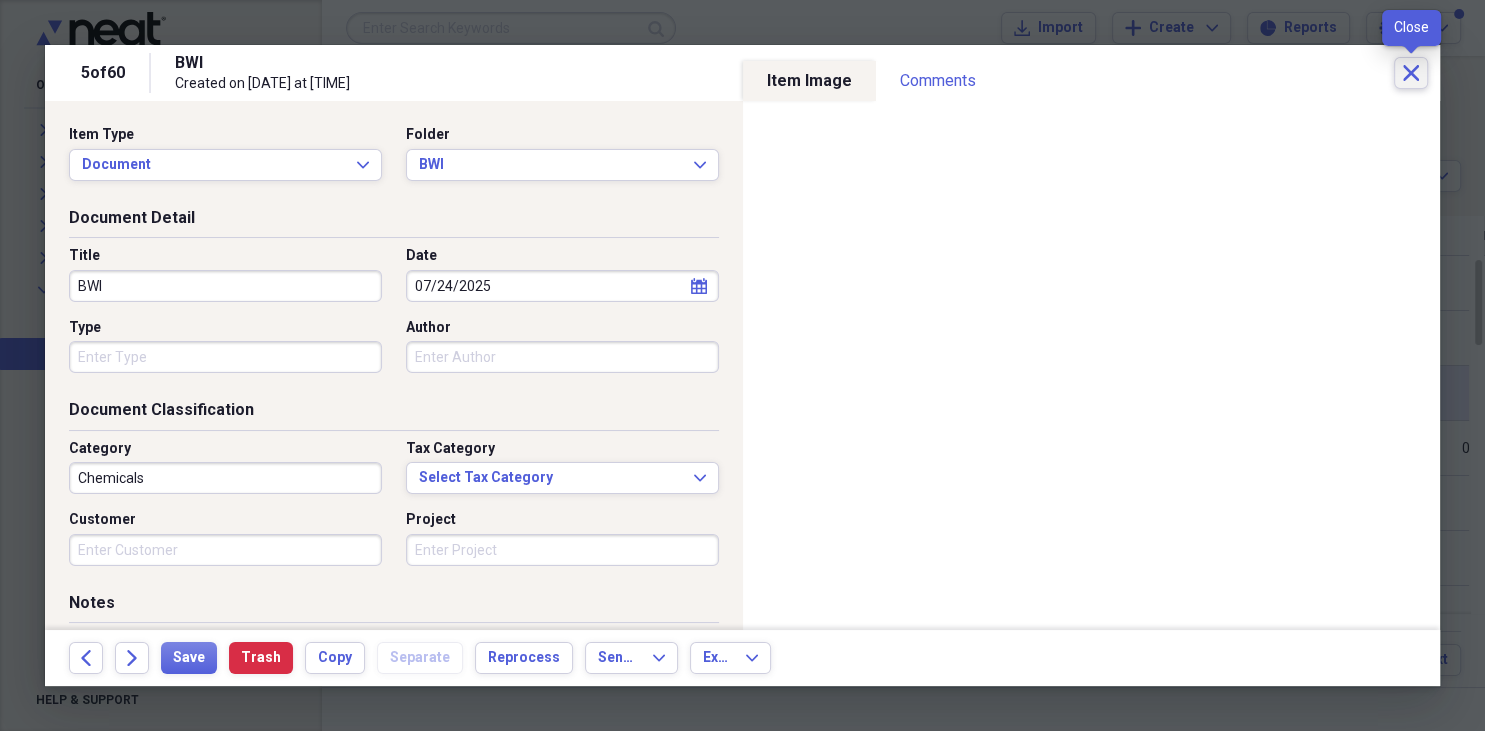 click on "Close" 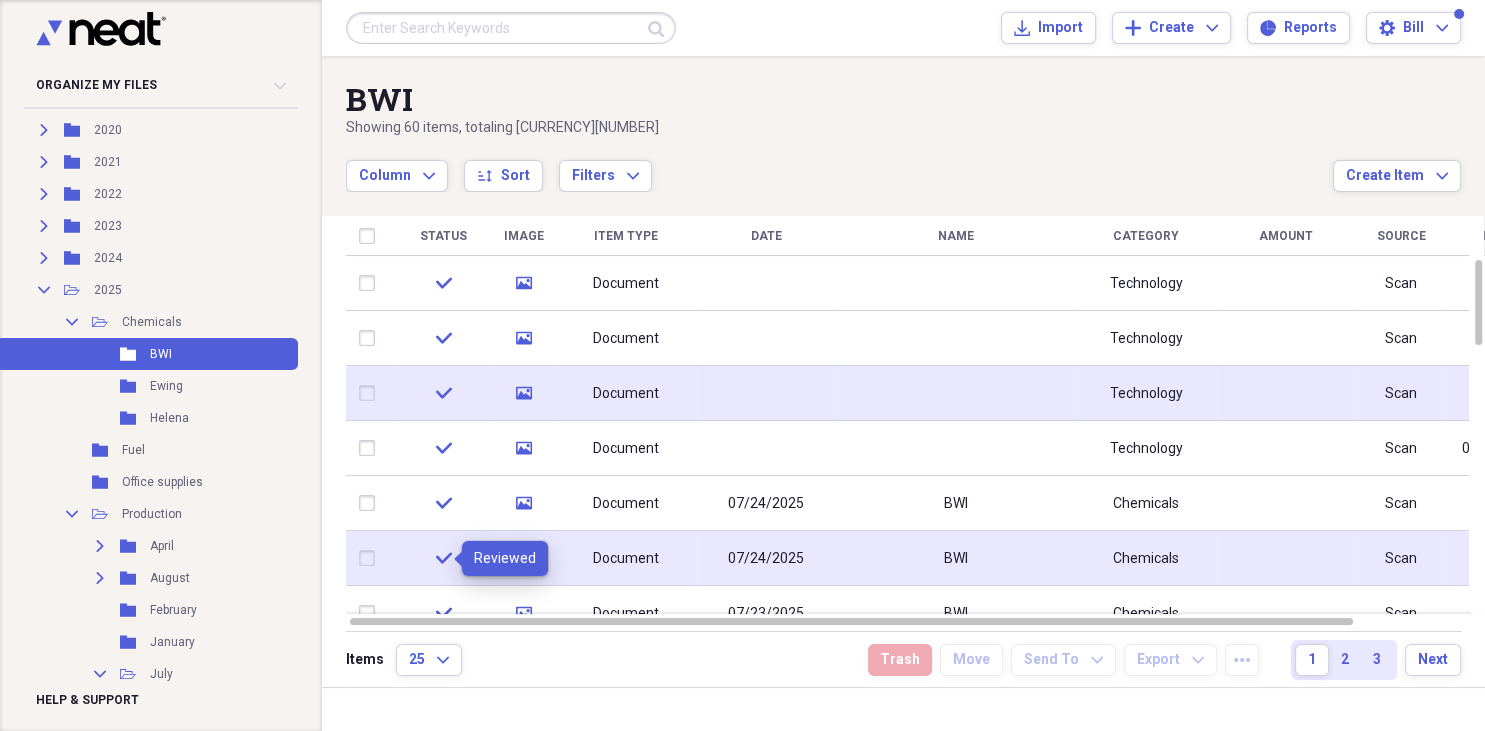 click on "check" 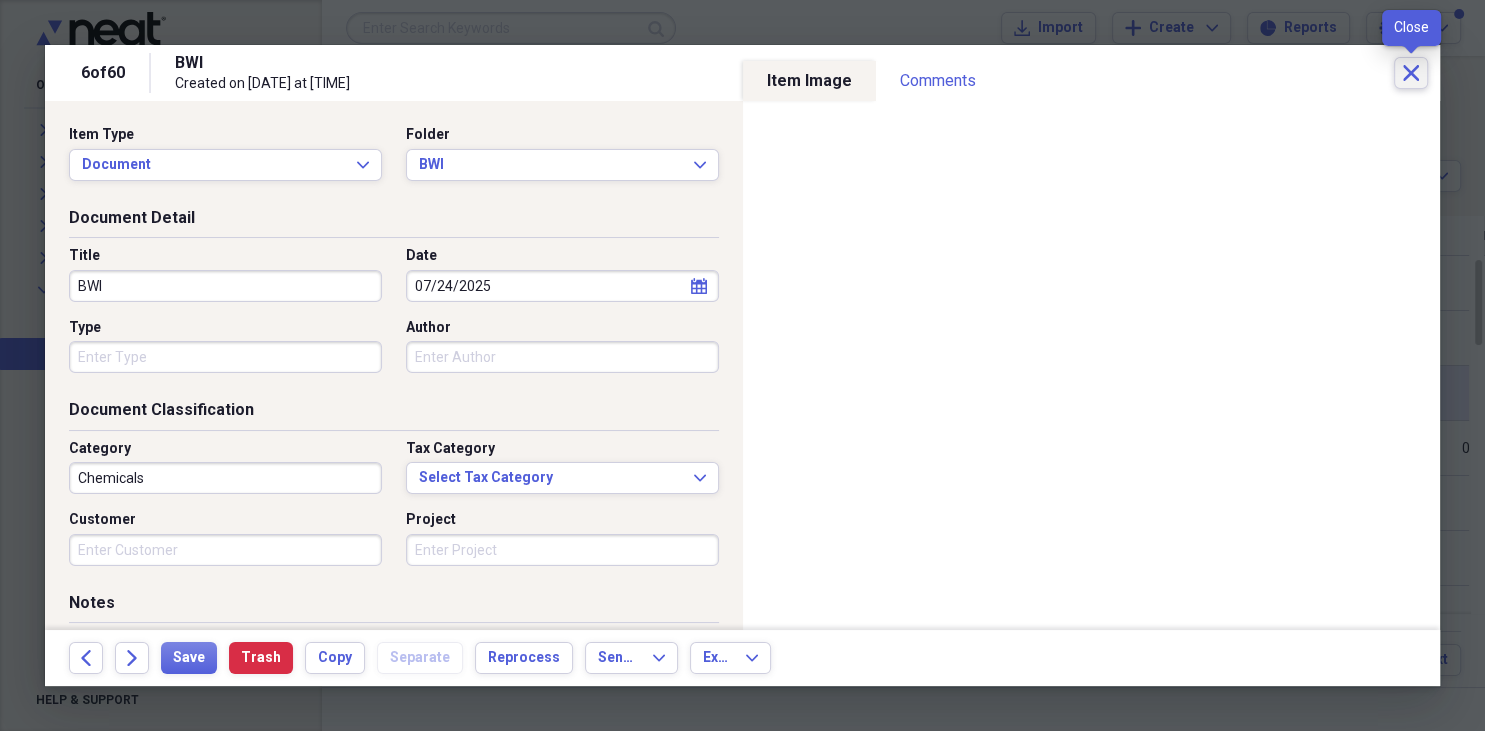 click 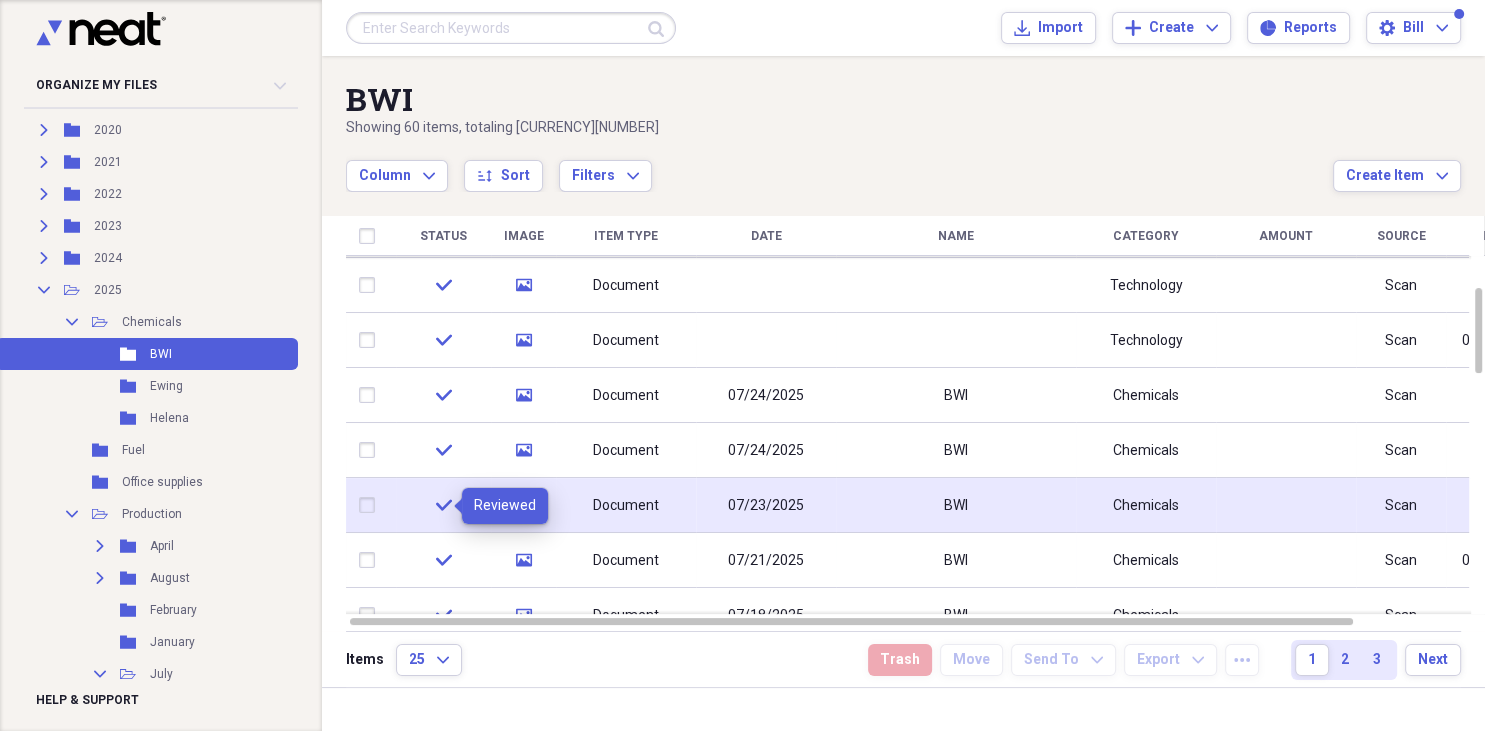 click 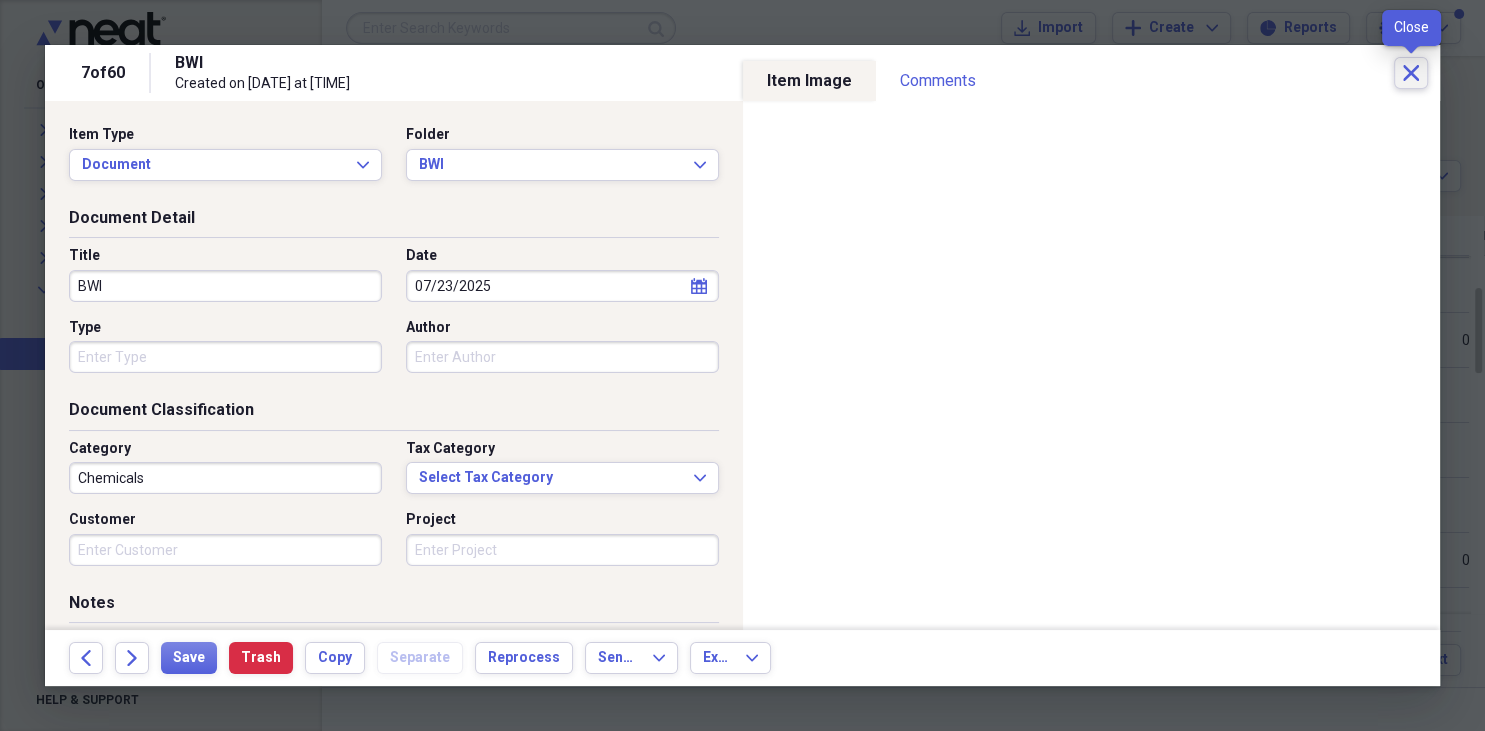 click 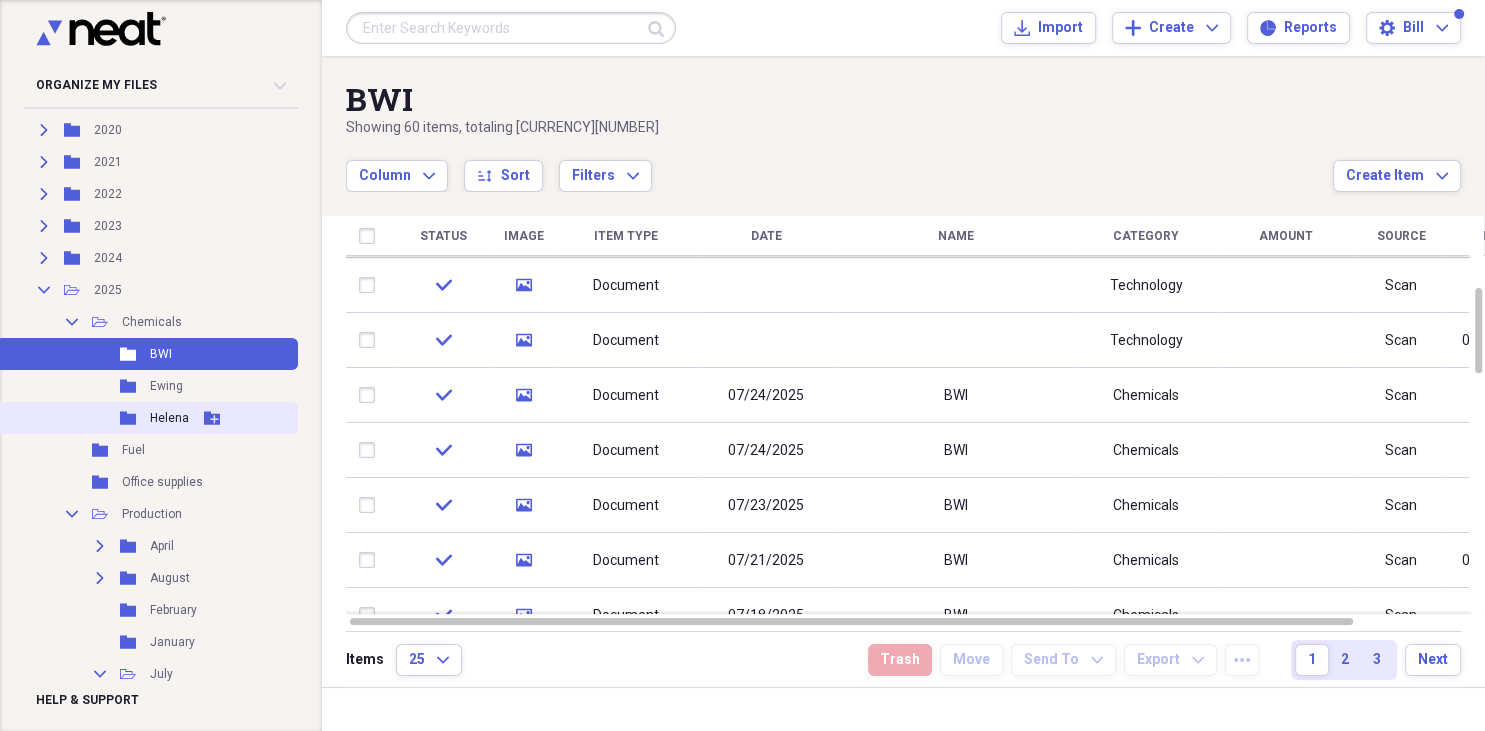 click on "Helena" at bounding box center [169, 418] 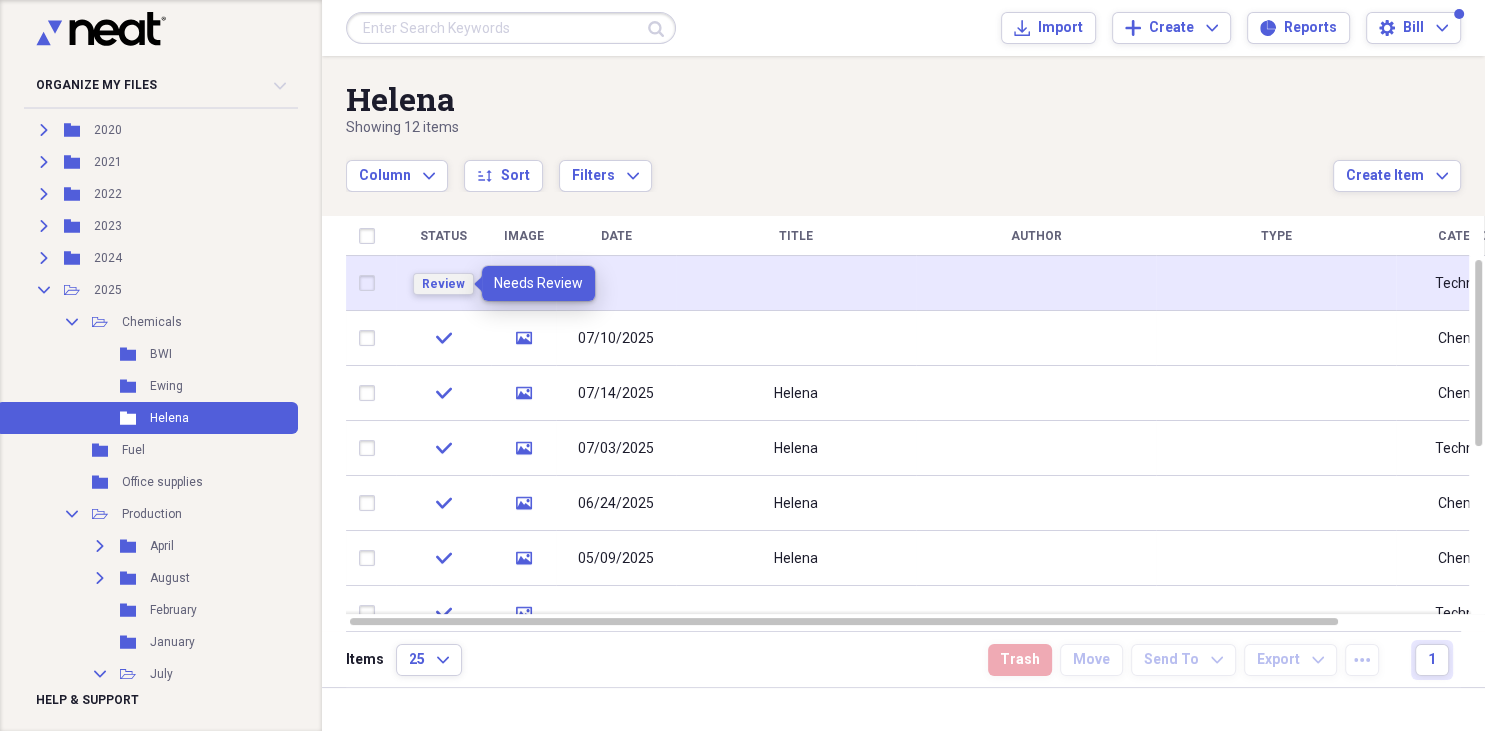 click on "Review" at bounding box center (443, 284) 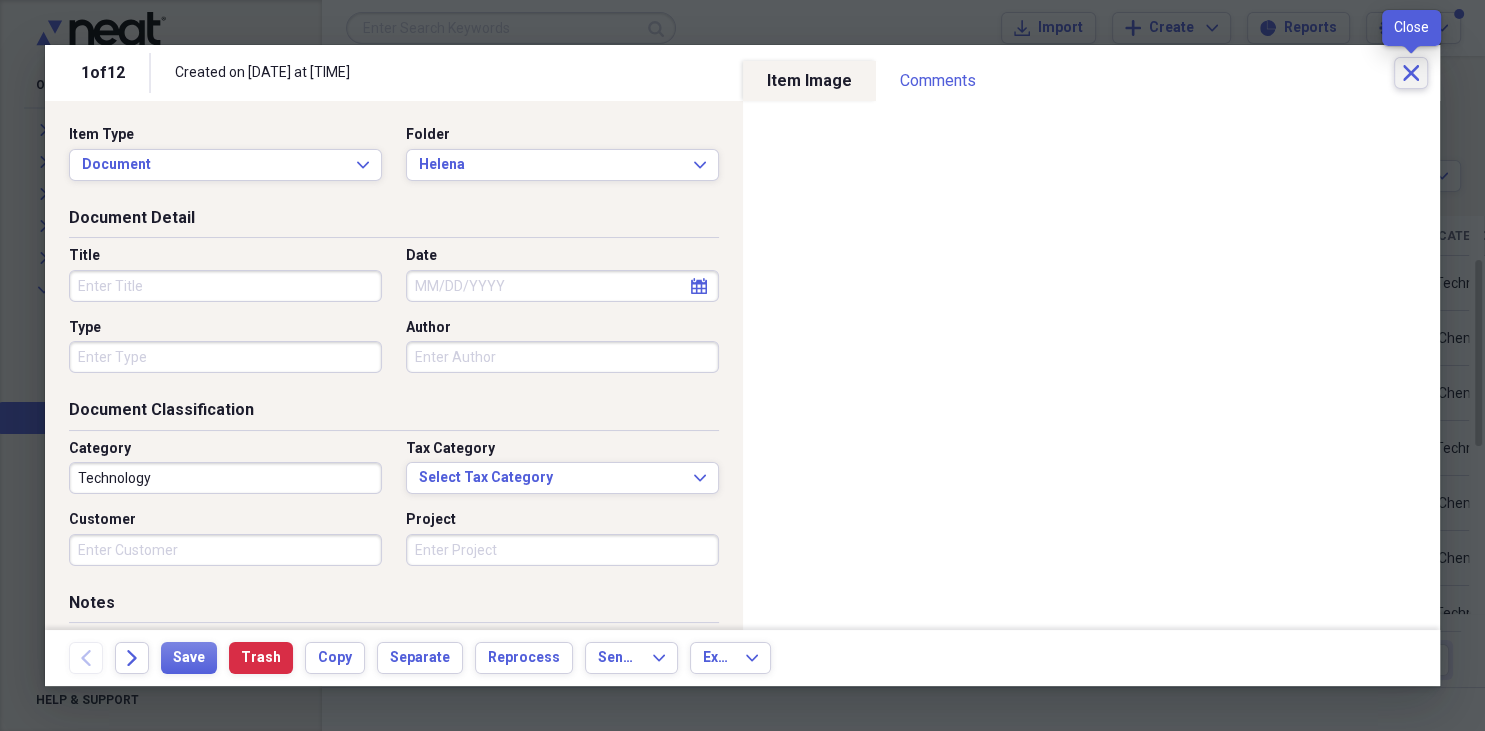 click on "Close" 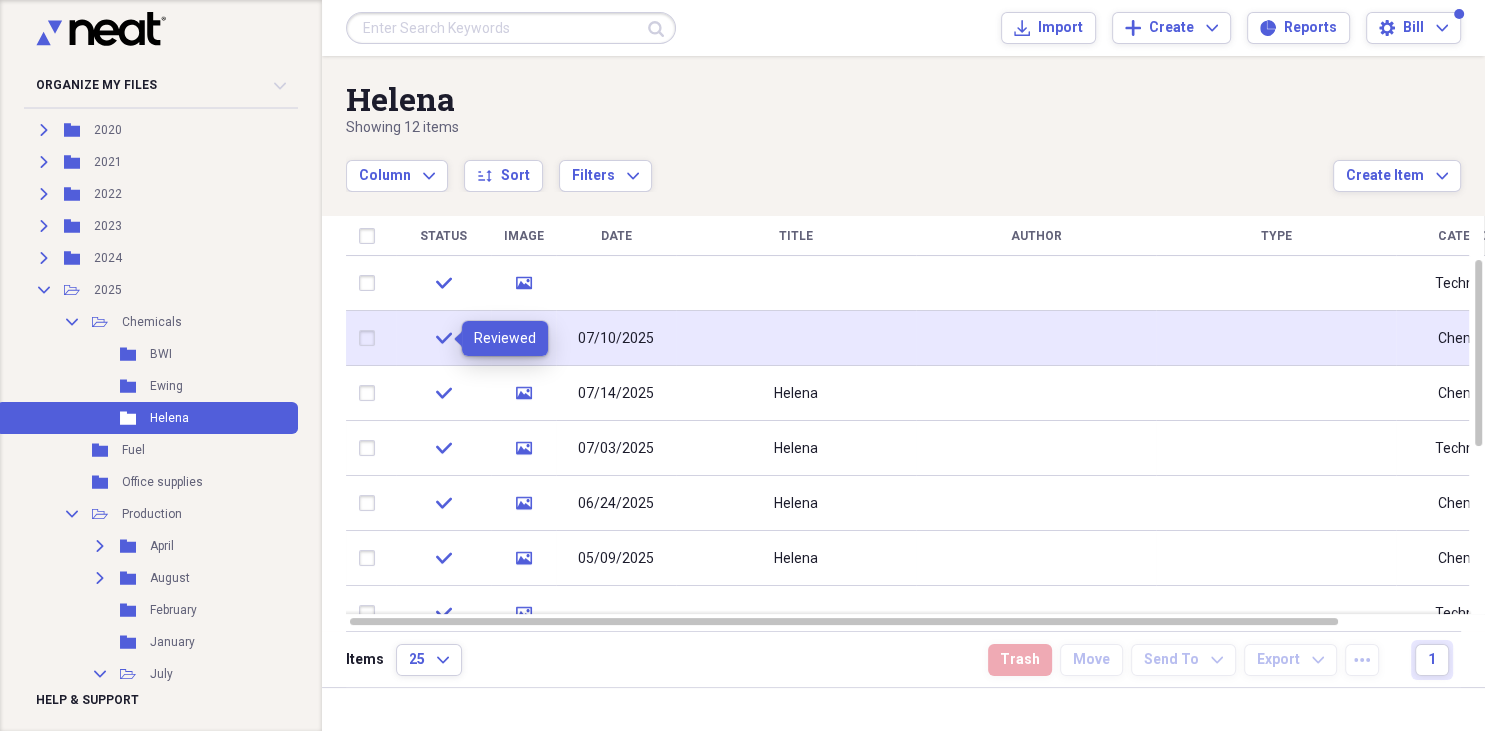 click on "check" 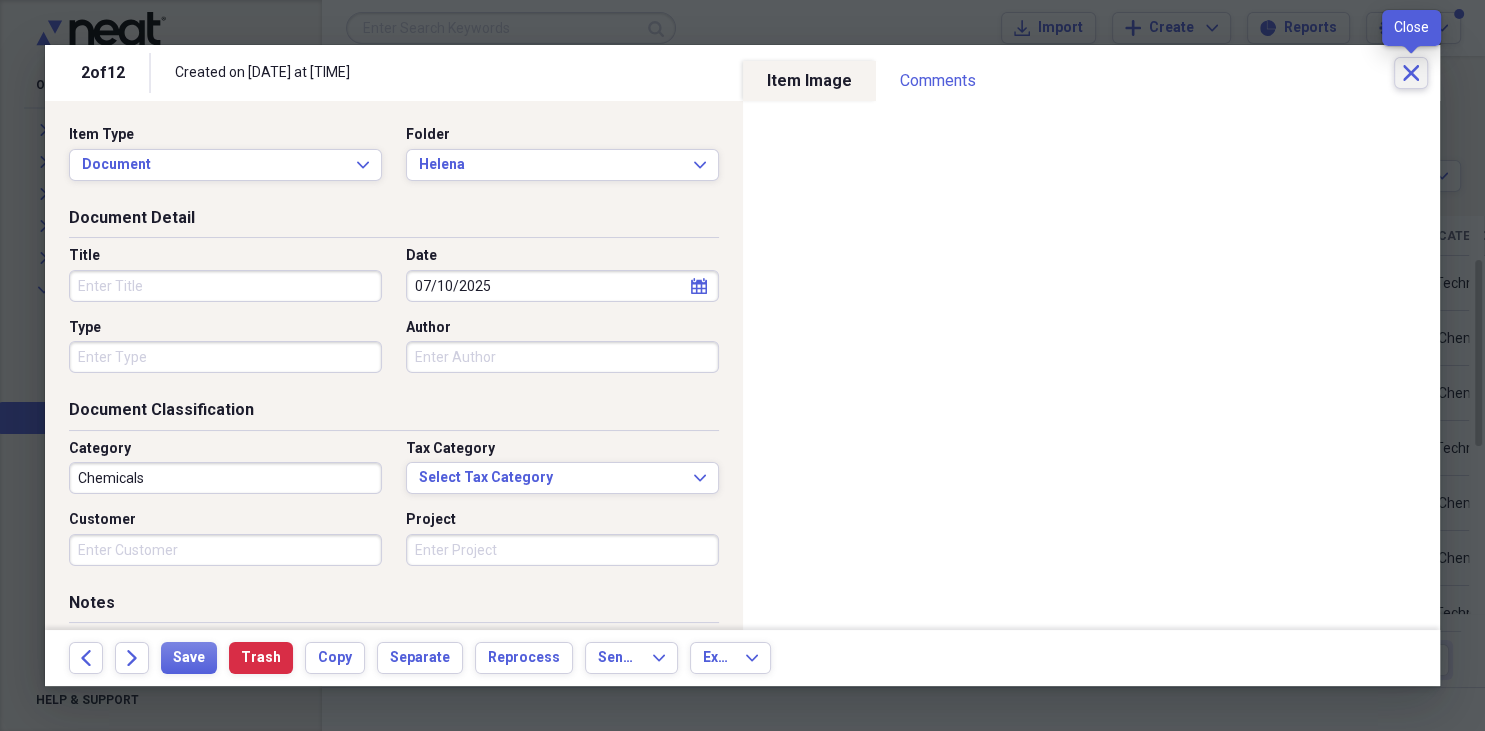 click on "Close" 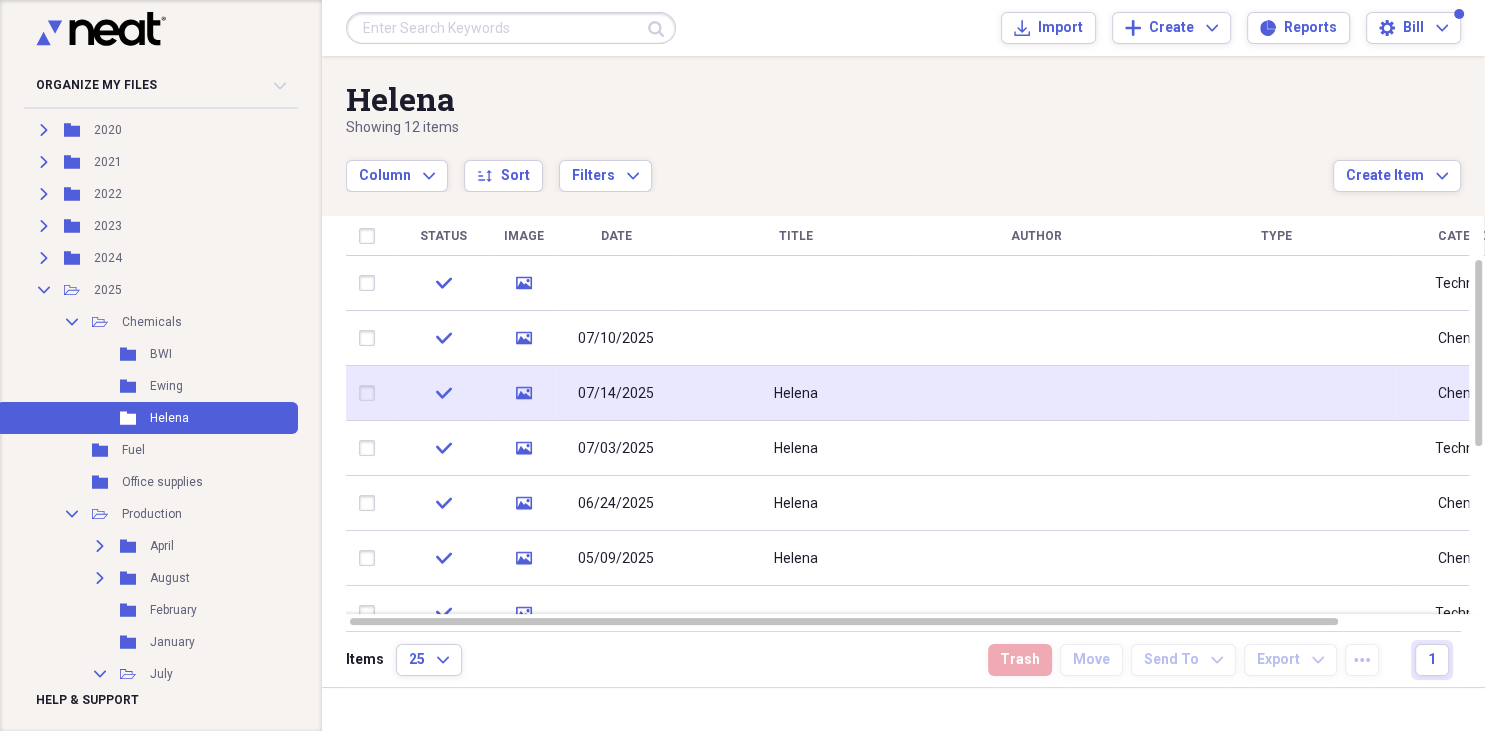 click on "Helena" at bounding box center (796, 393) 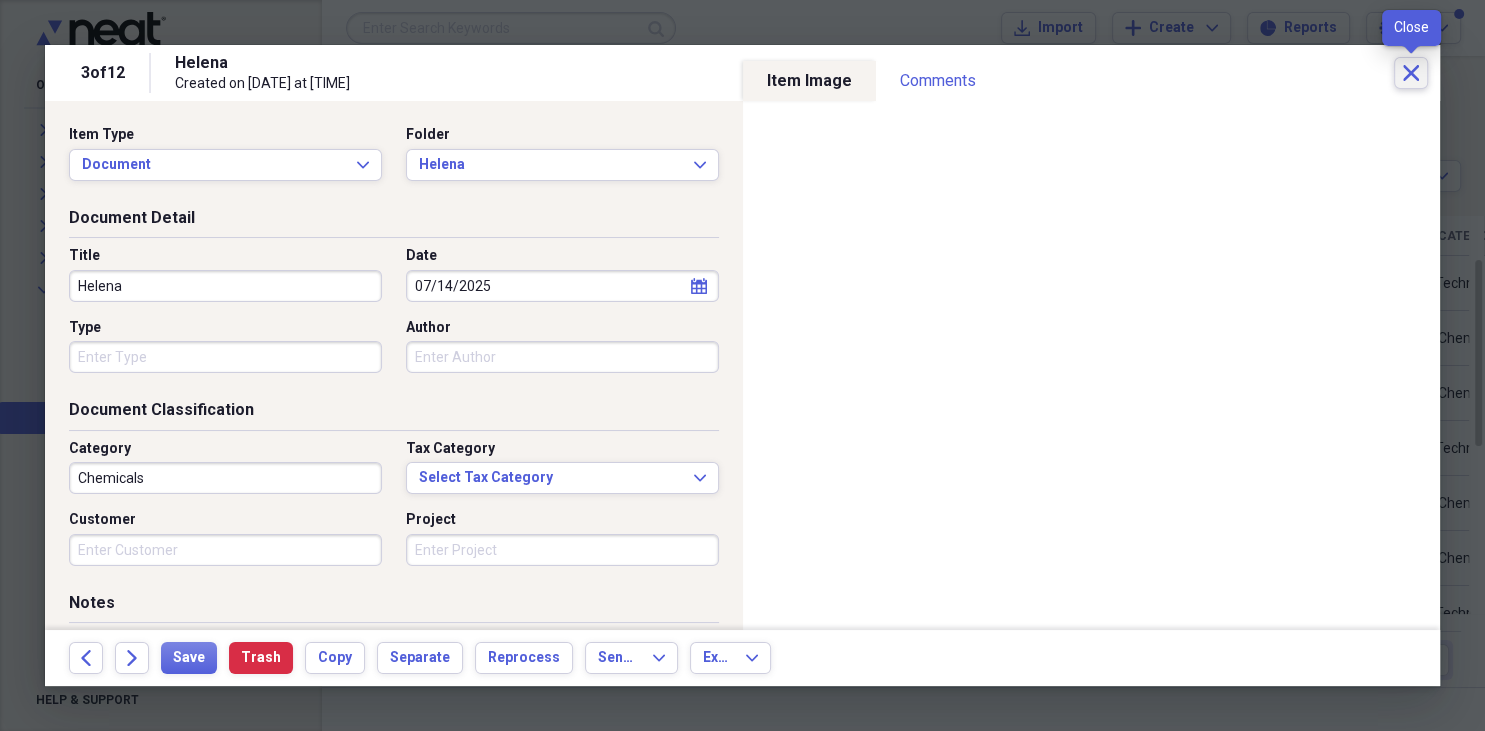 click 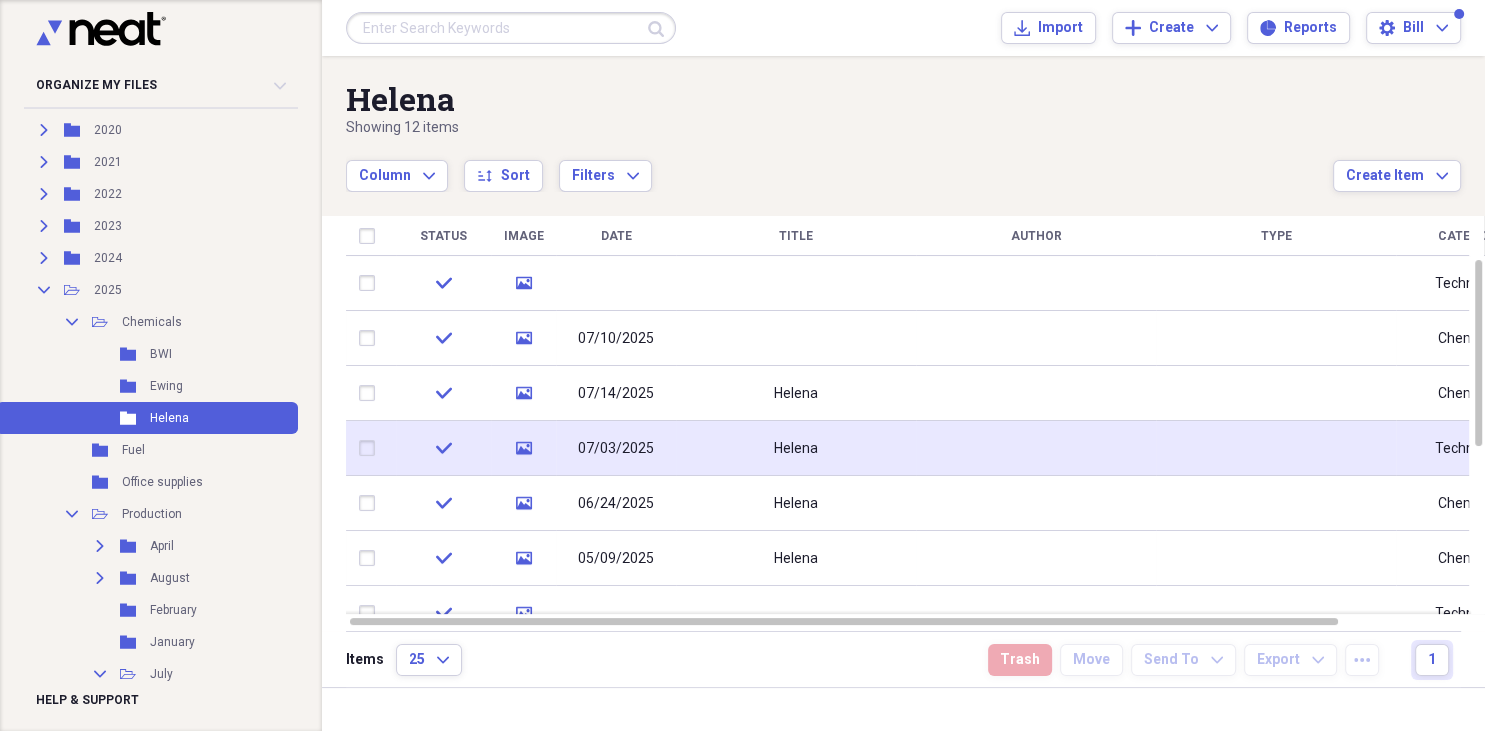 click on "07/03/2025" at bounding box center (616, 449) 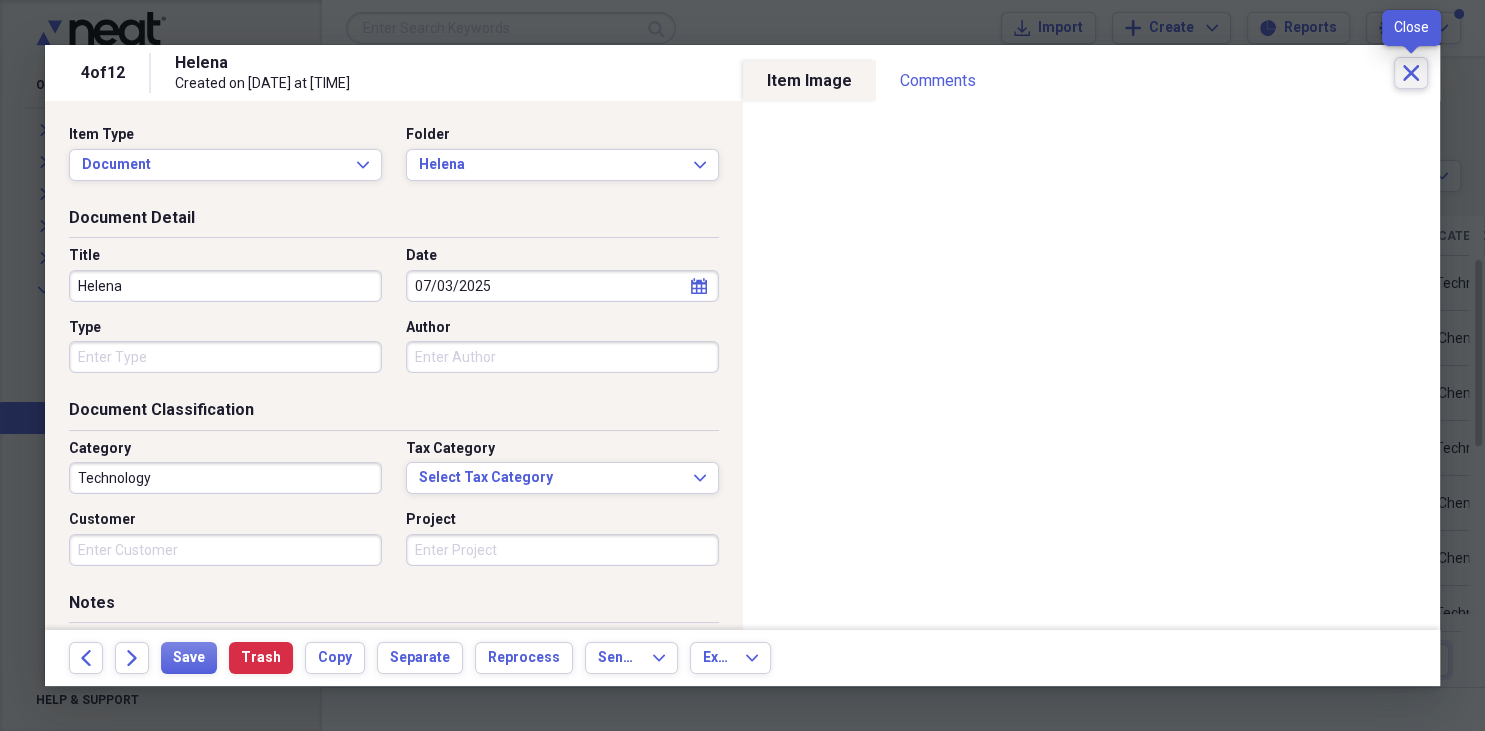 click on "Close" 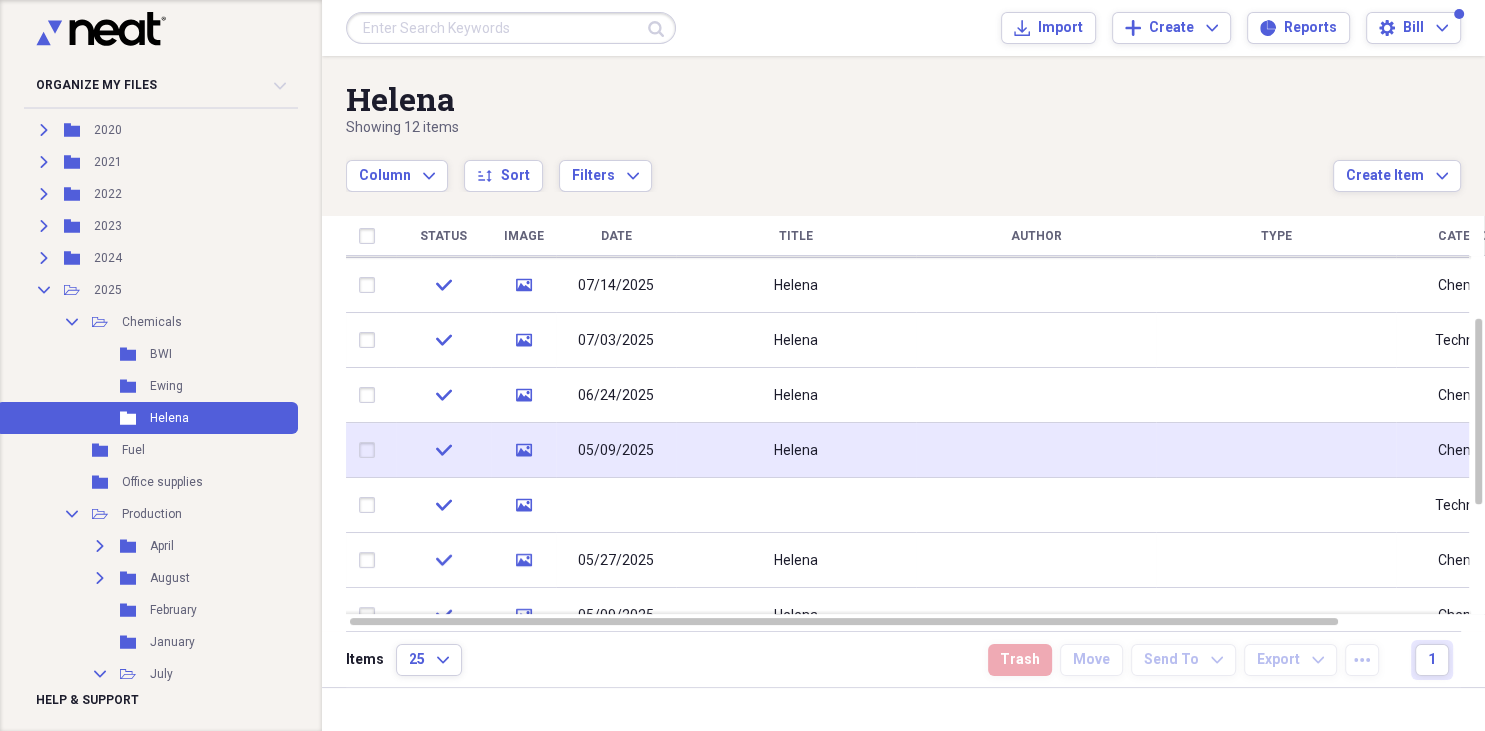 click on "05/09/2025" at bounding box center (616, 451) 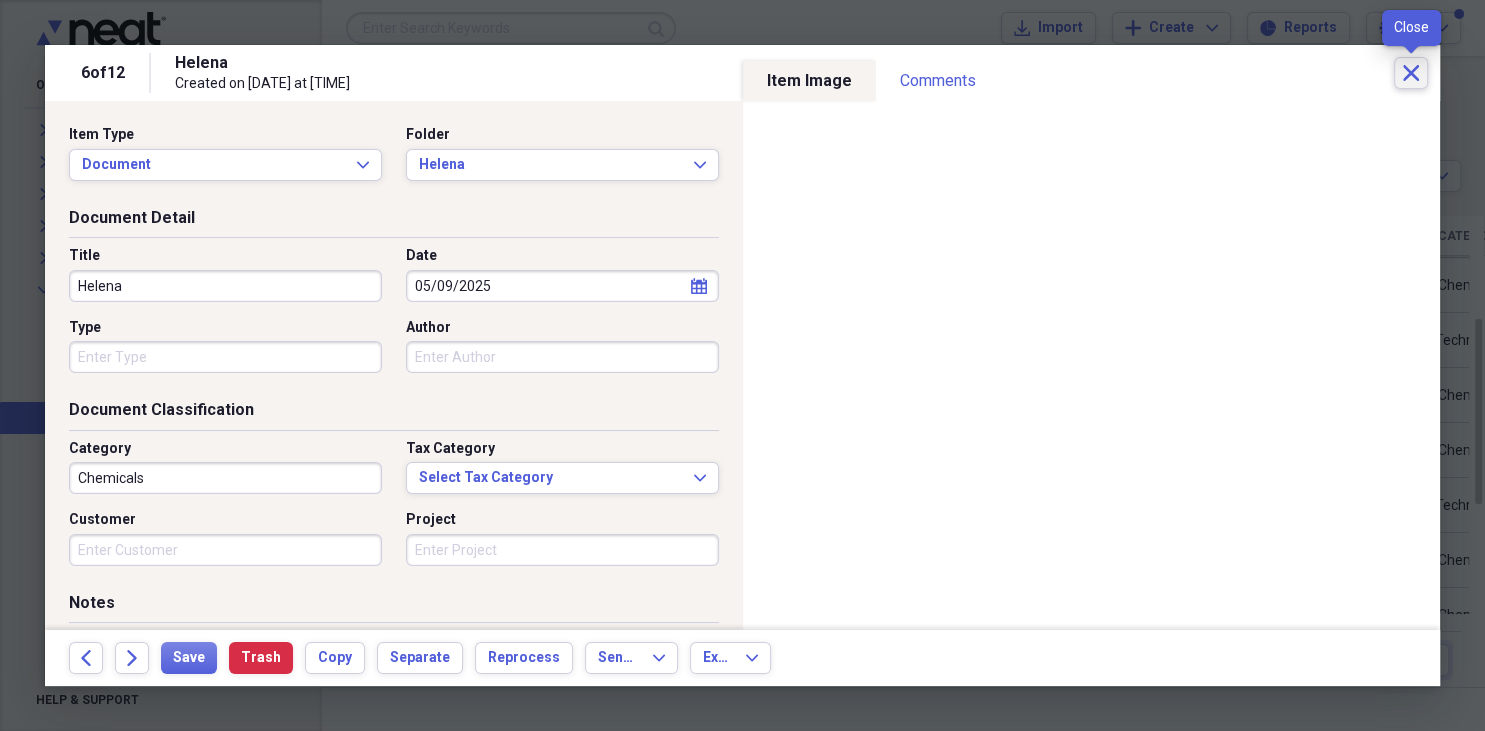 click 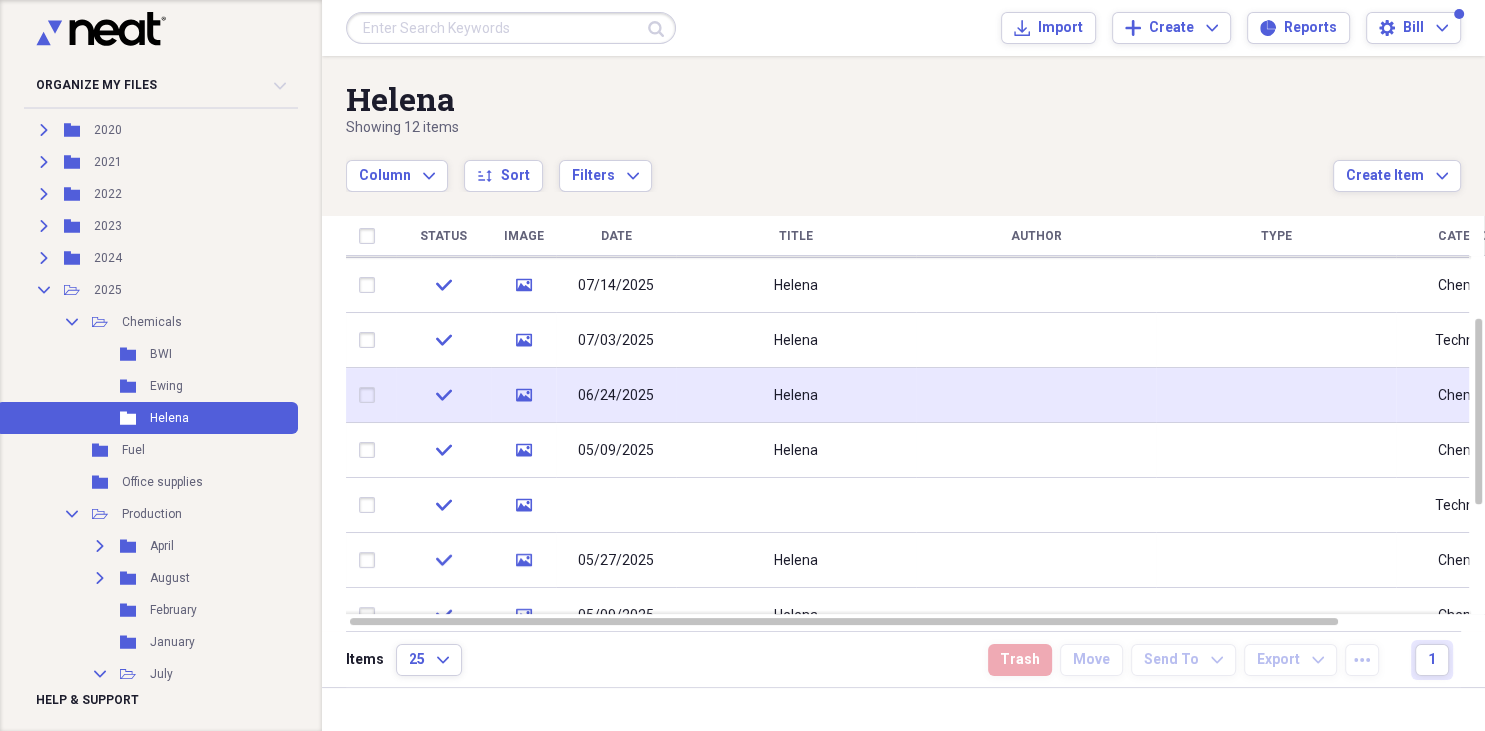 click on "06/24/2025" at bounding box center [616, 396] 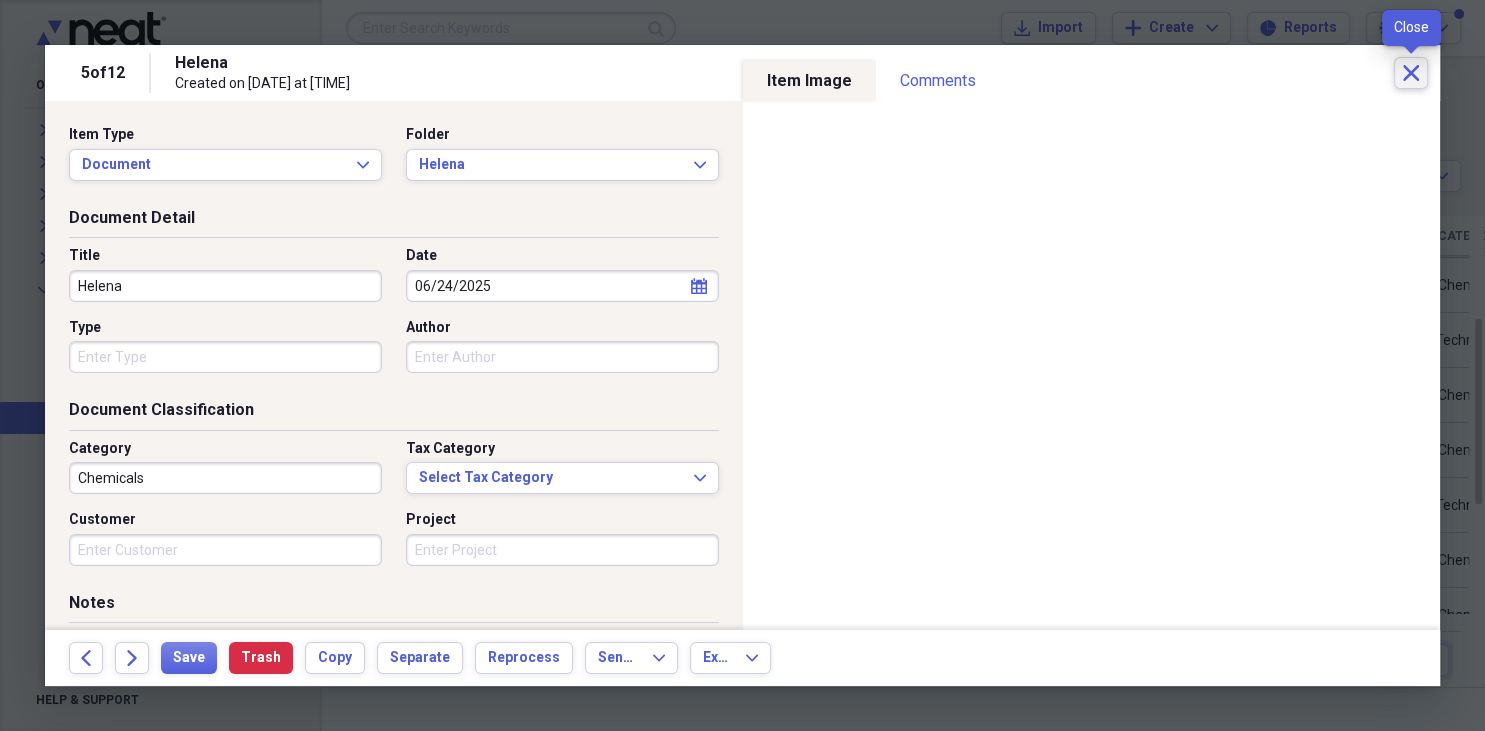 click on "Close" 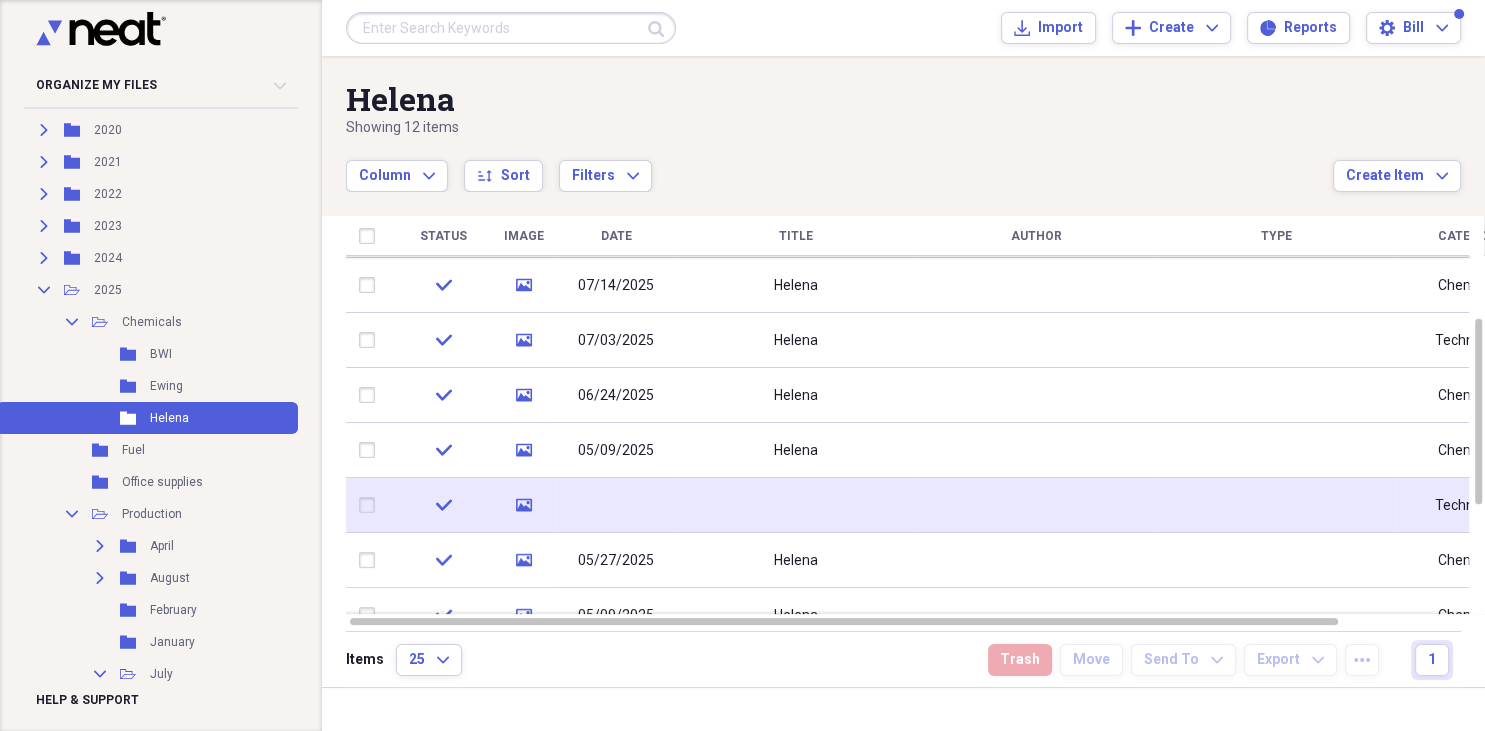 click at bounding box center [616, 505] 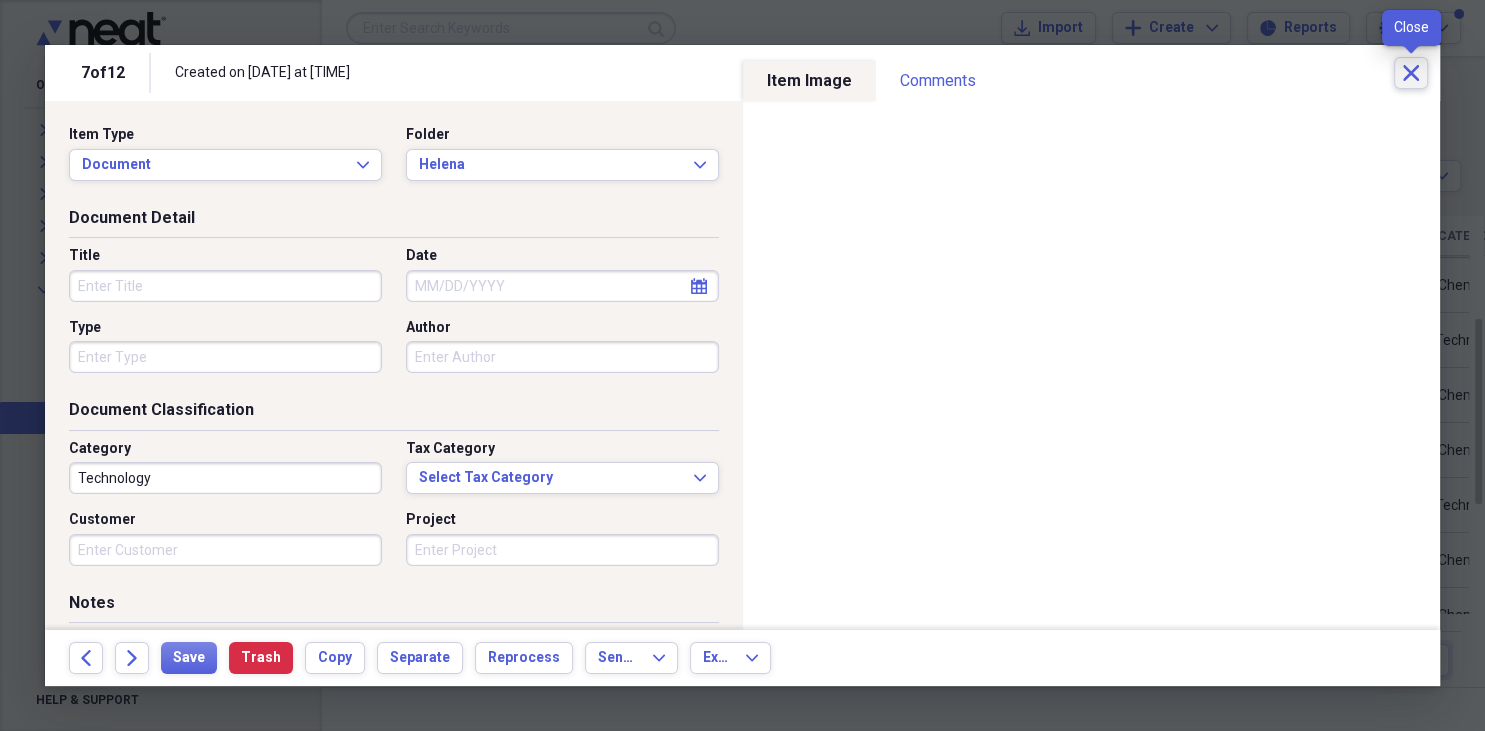 click 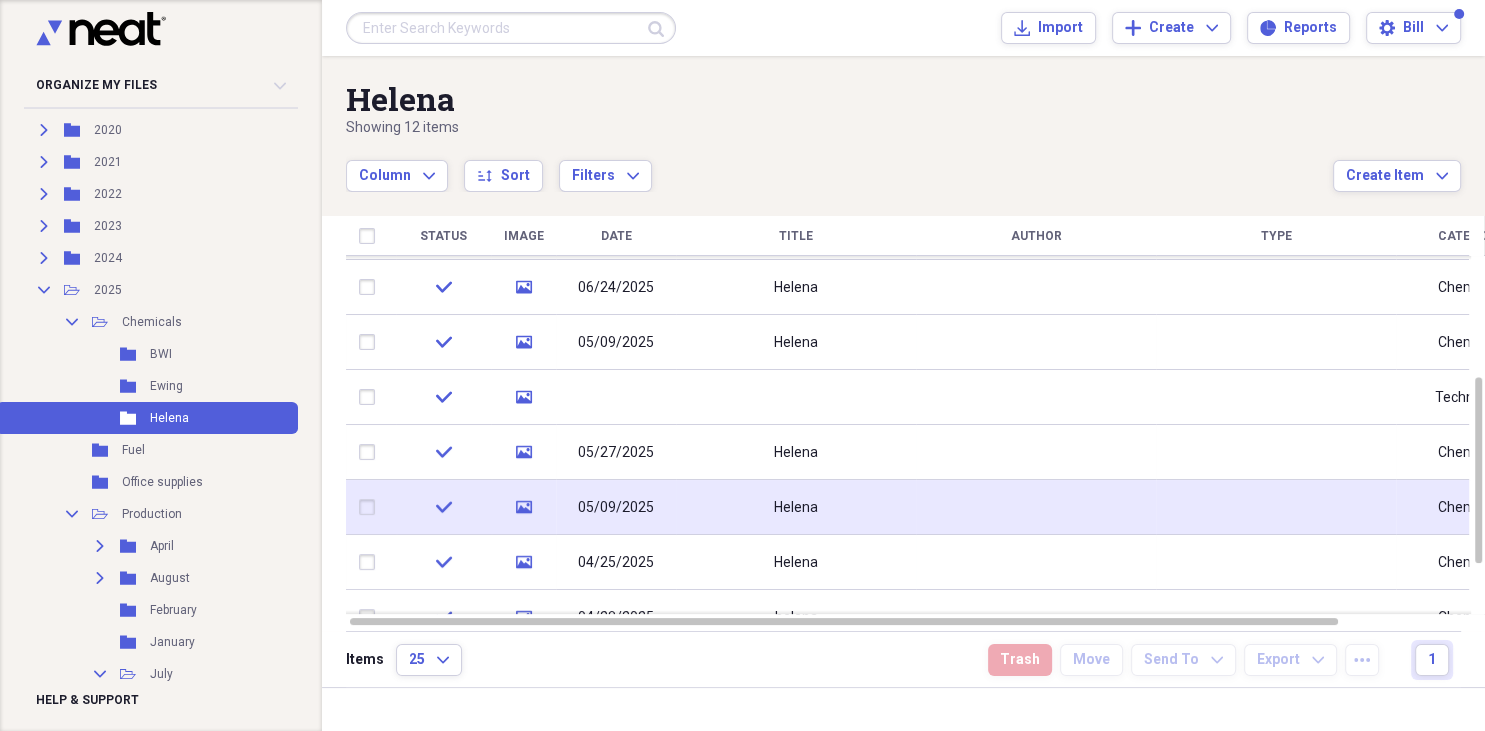 click on "05/09/2025" at bounding box center (616, 508) 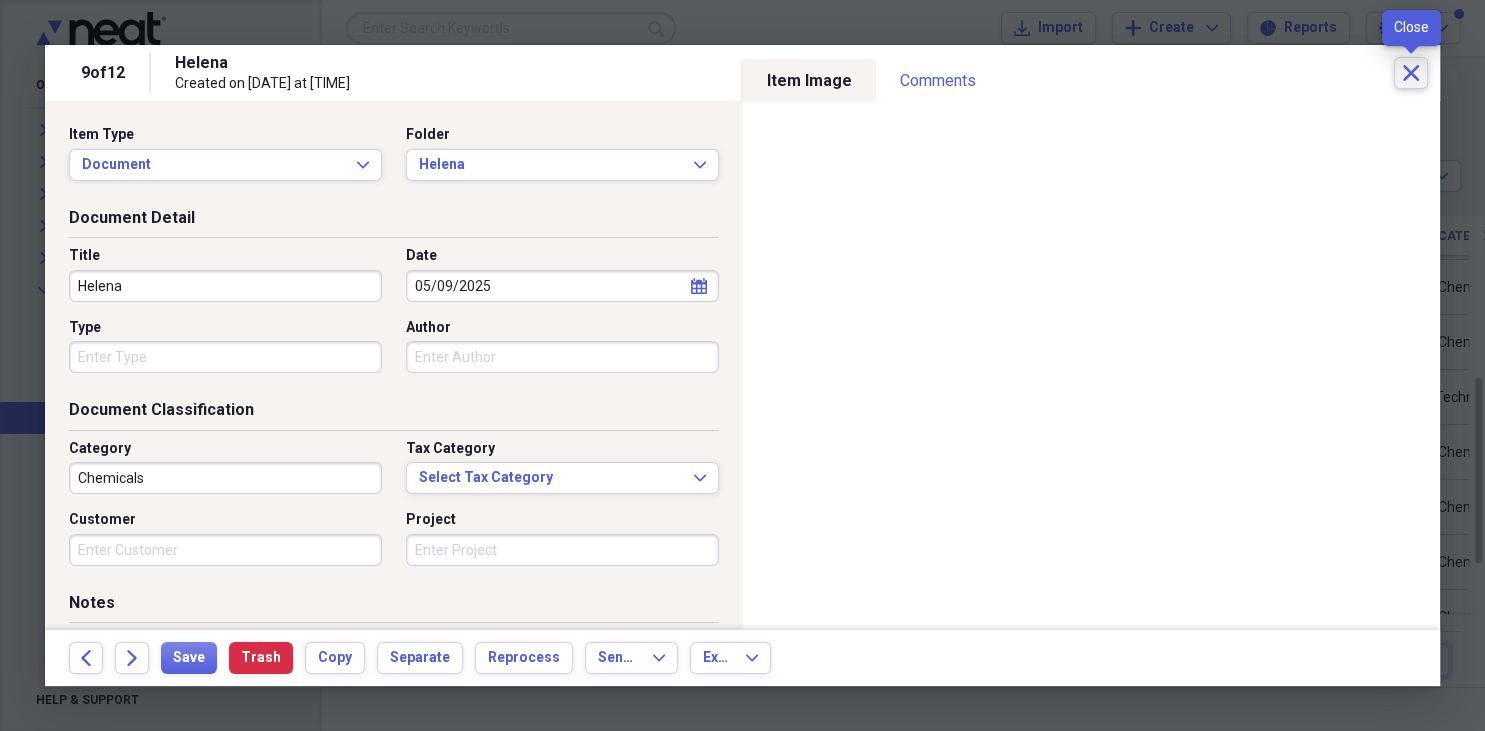 click on "Close" 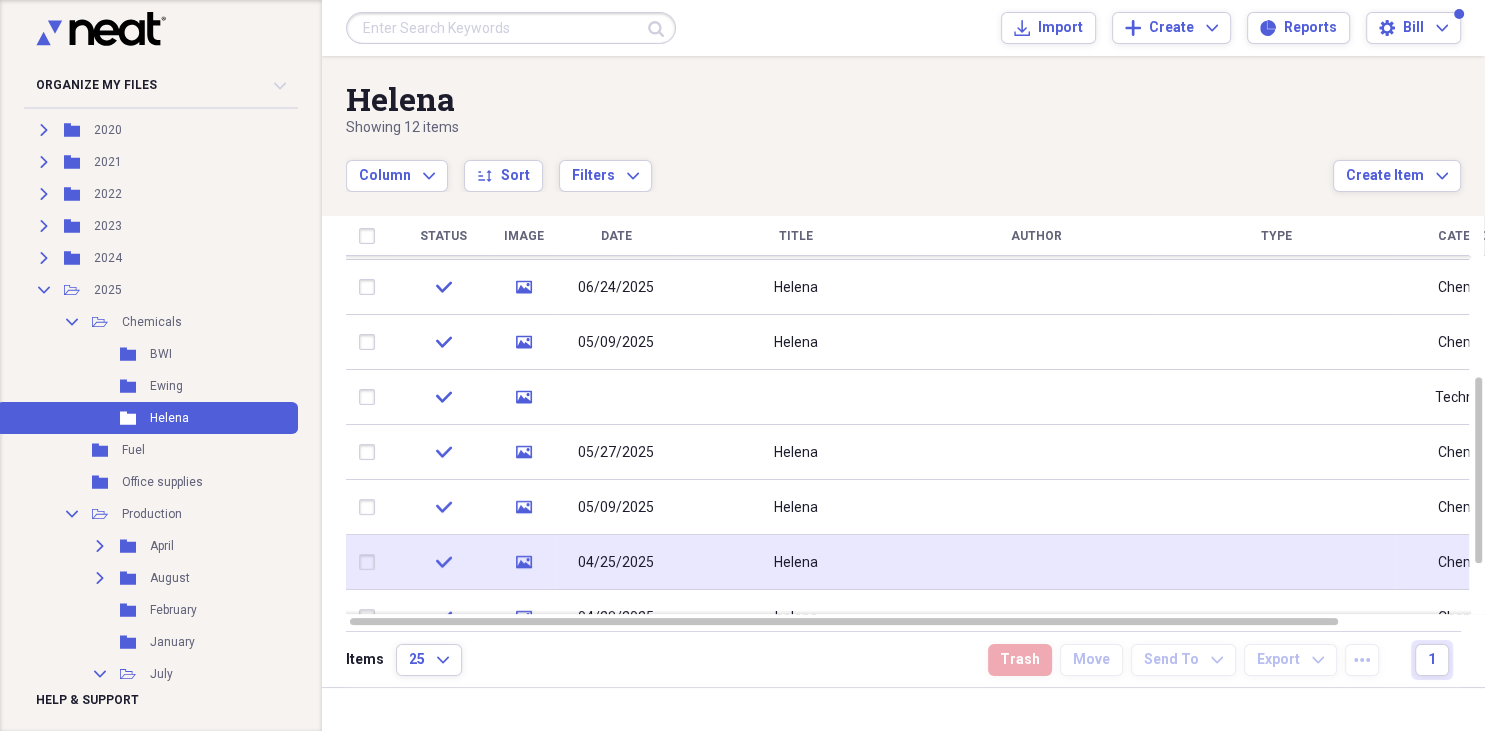 click on "Helena" at bounding box center [796, 562] 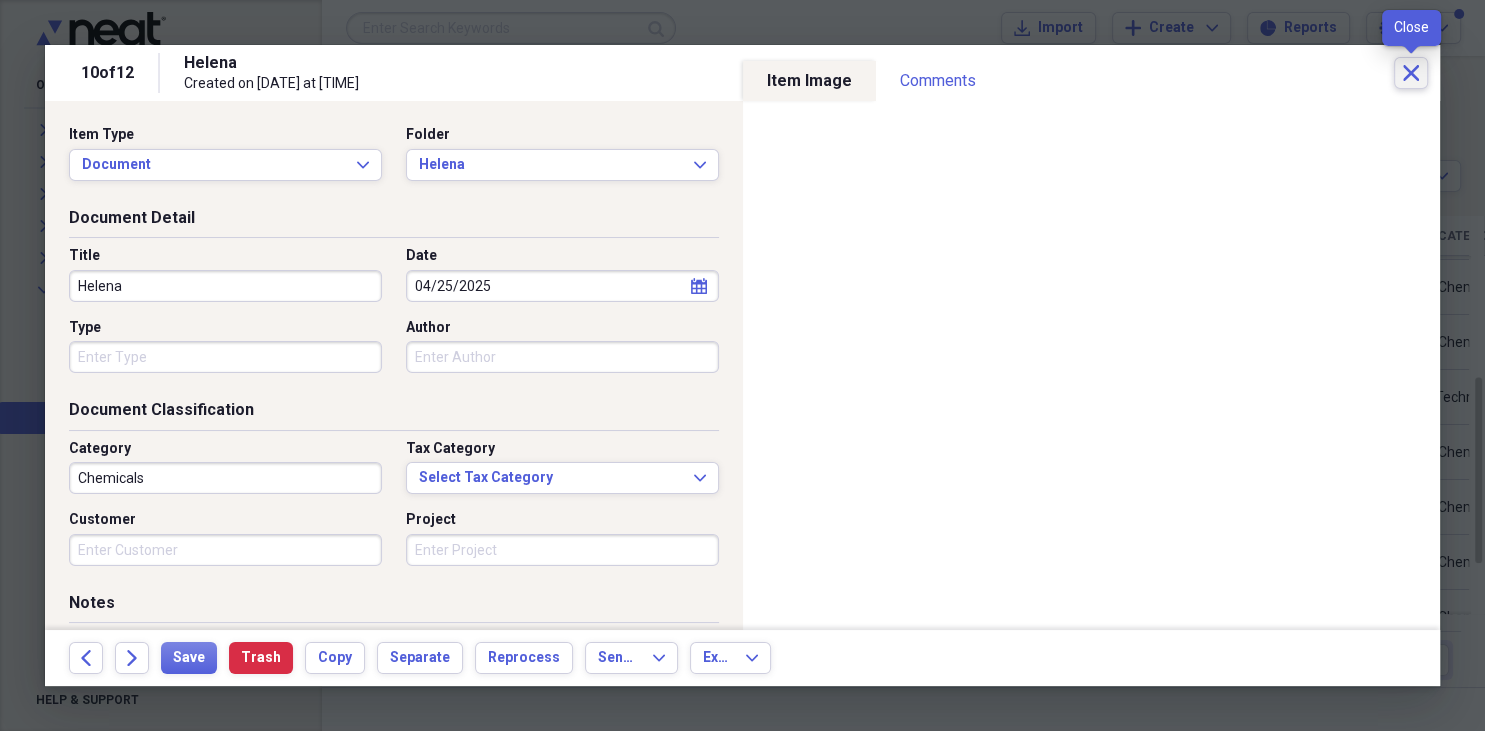 click 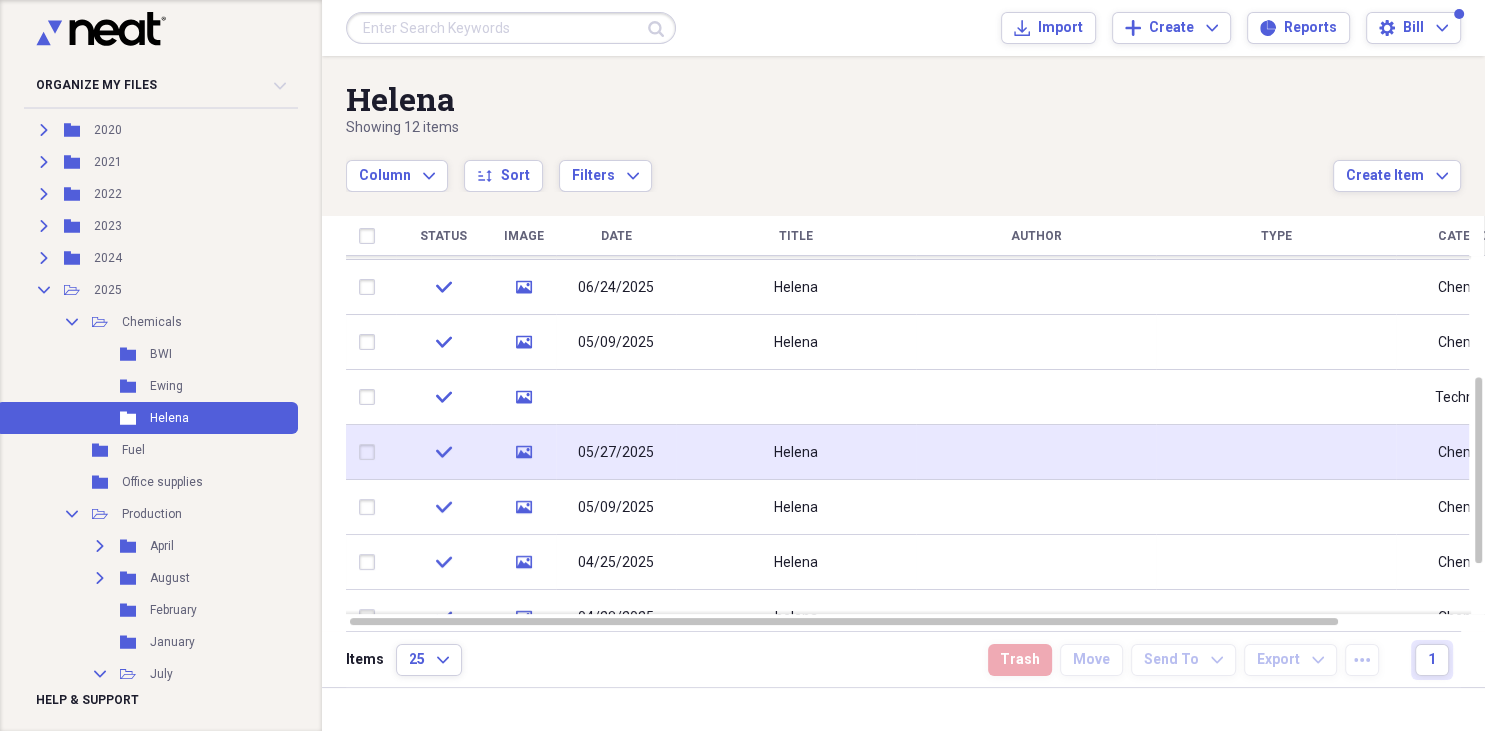 click on "05/27/2025" at bounding box center [616, 453] 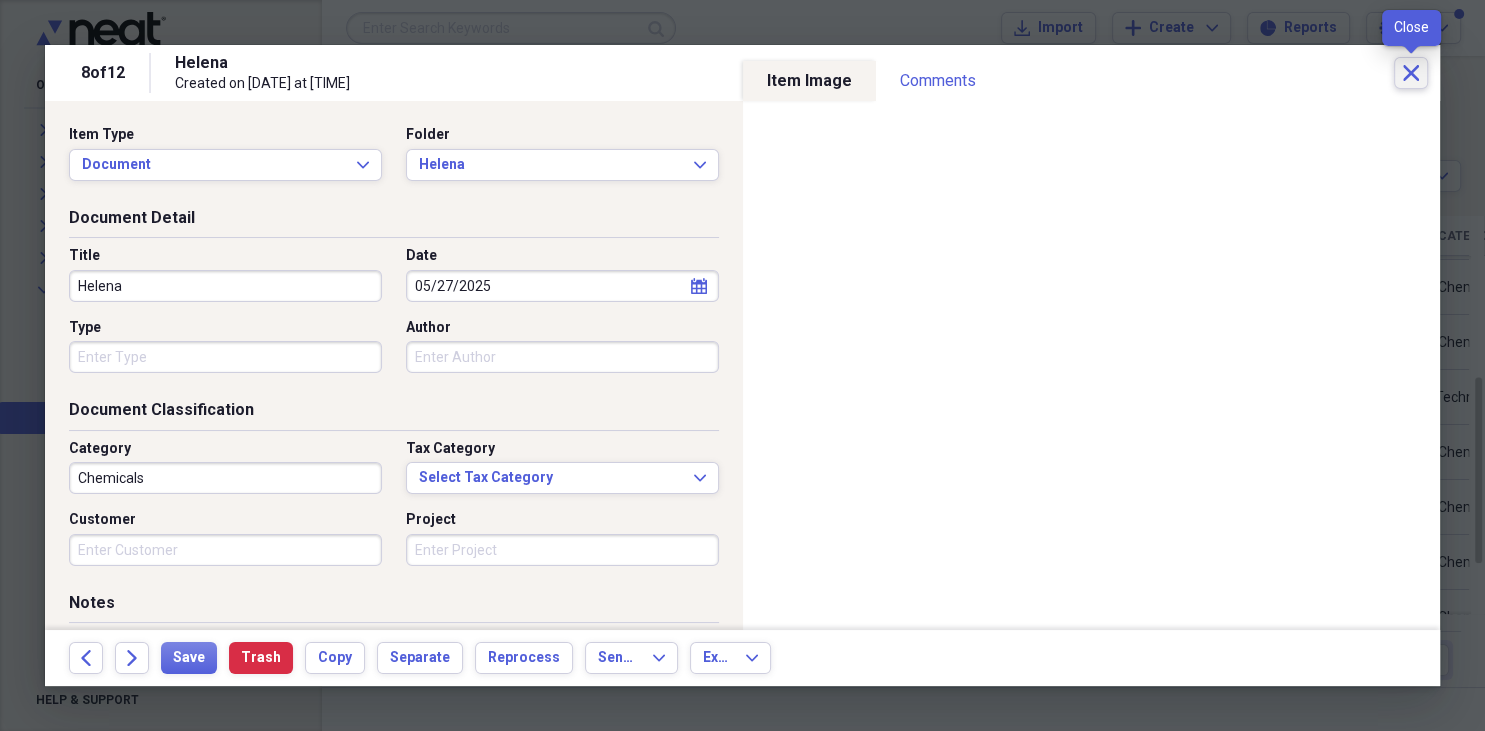 click on "Close" at bounding box center [1411, 73] 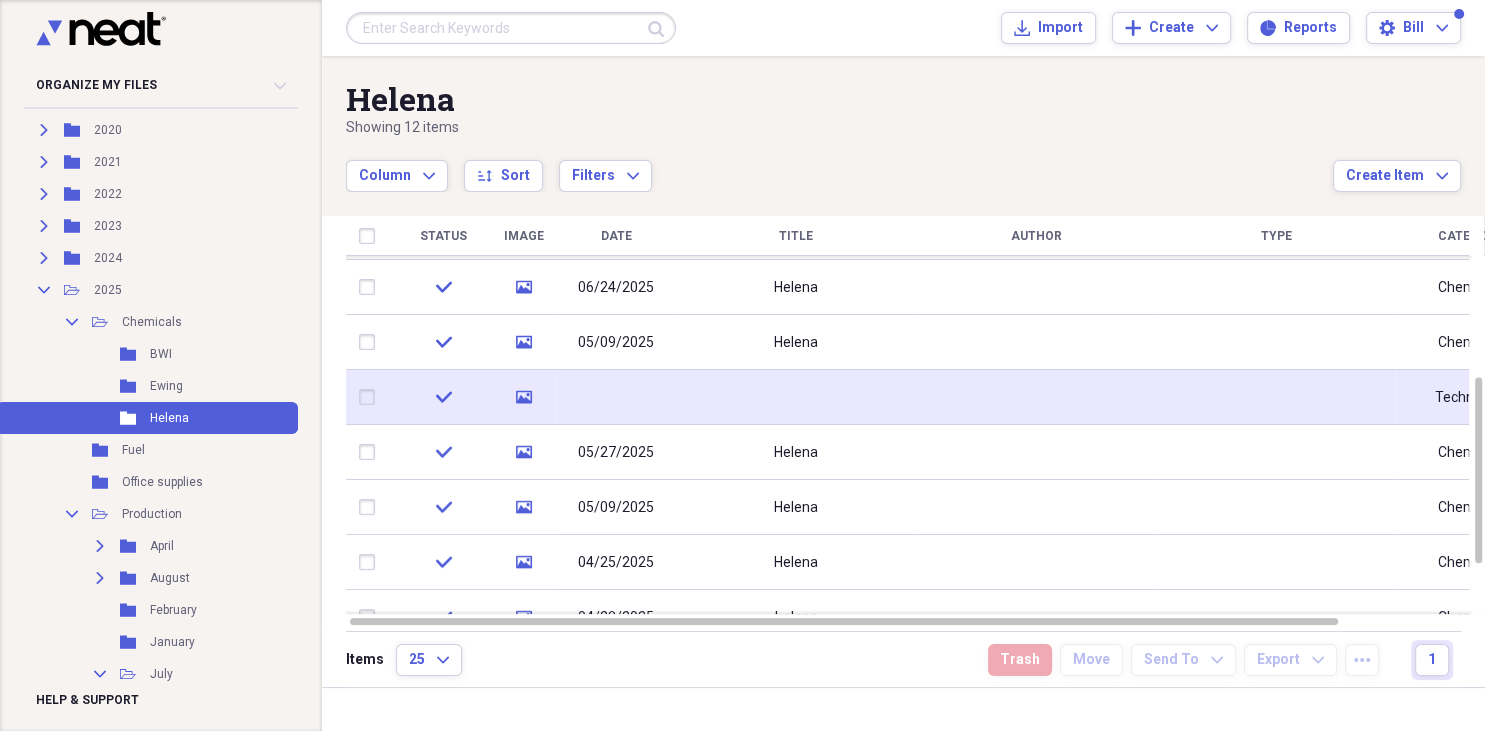 click at bounding box center [796, 397] 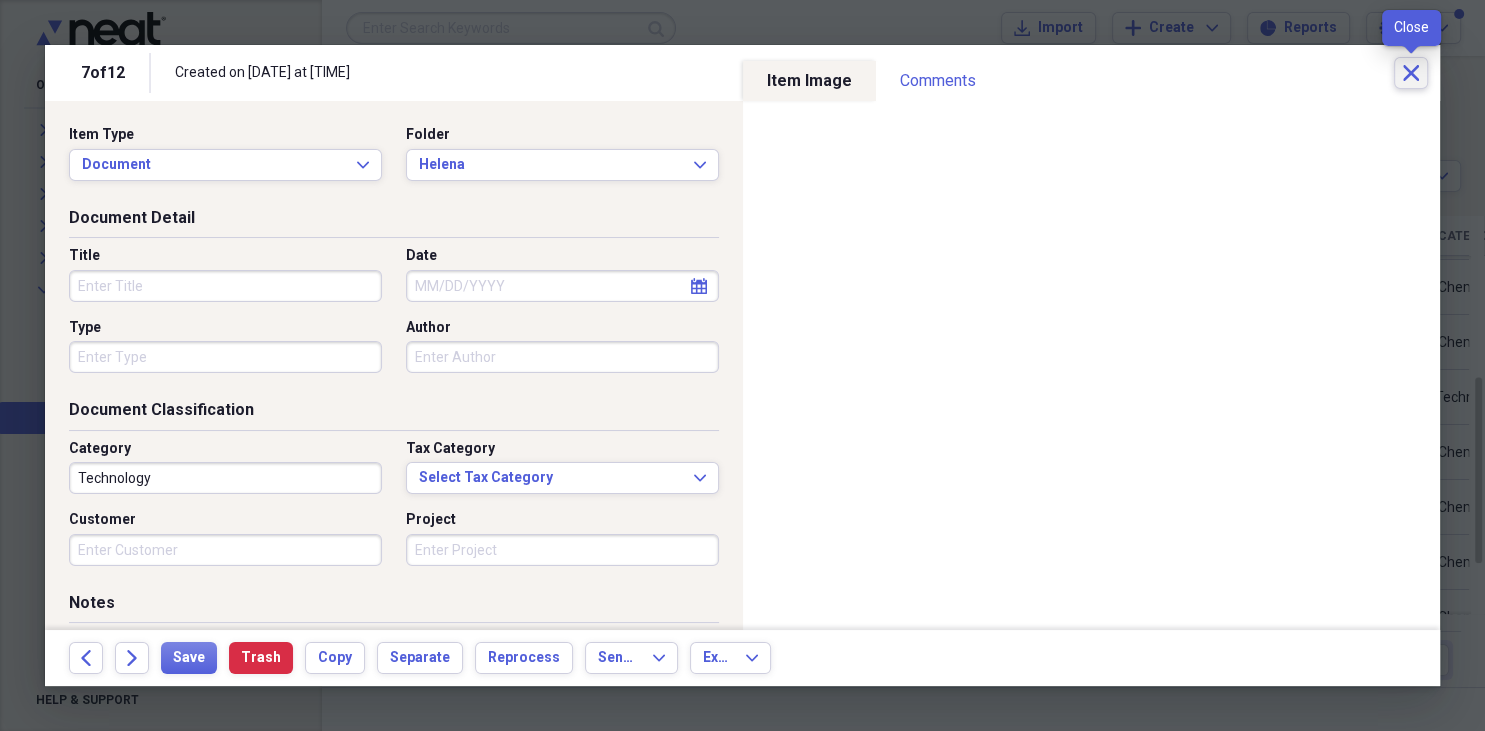 click on "Close" 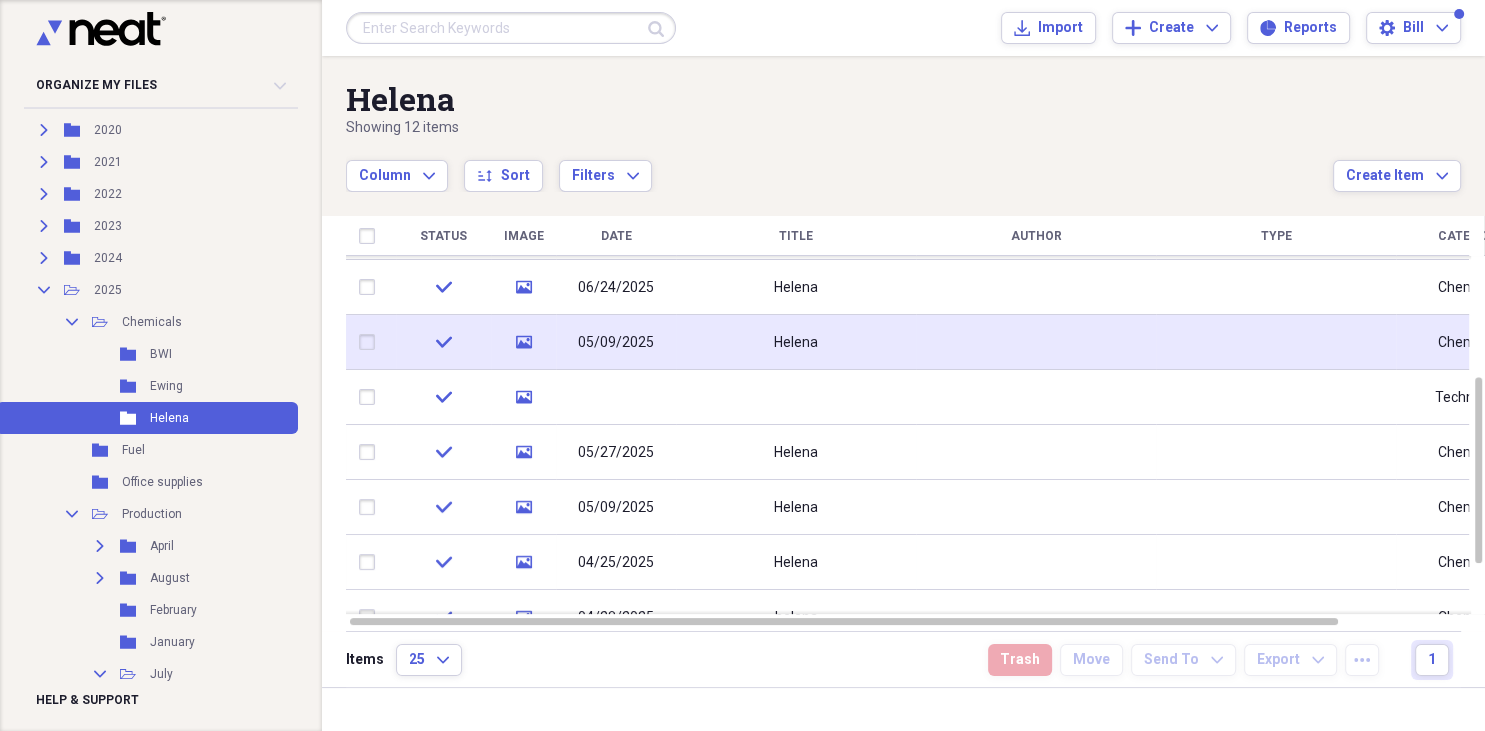 click on "Helena" at bounding box center (796, 342) 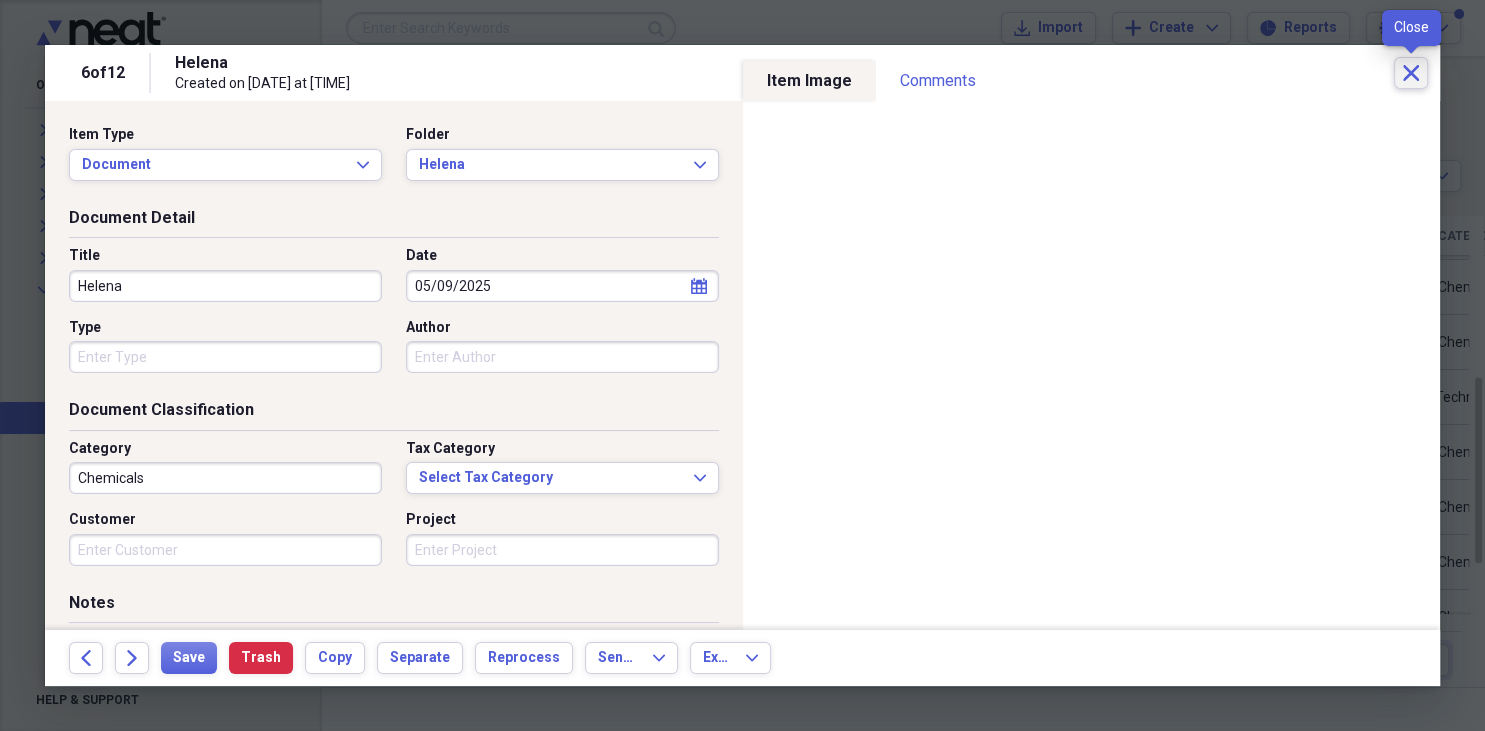 click on "Close" 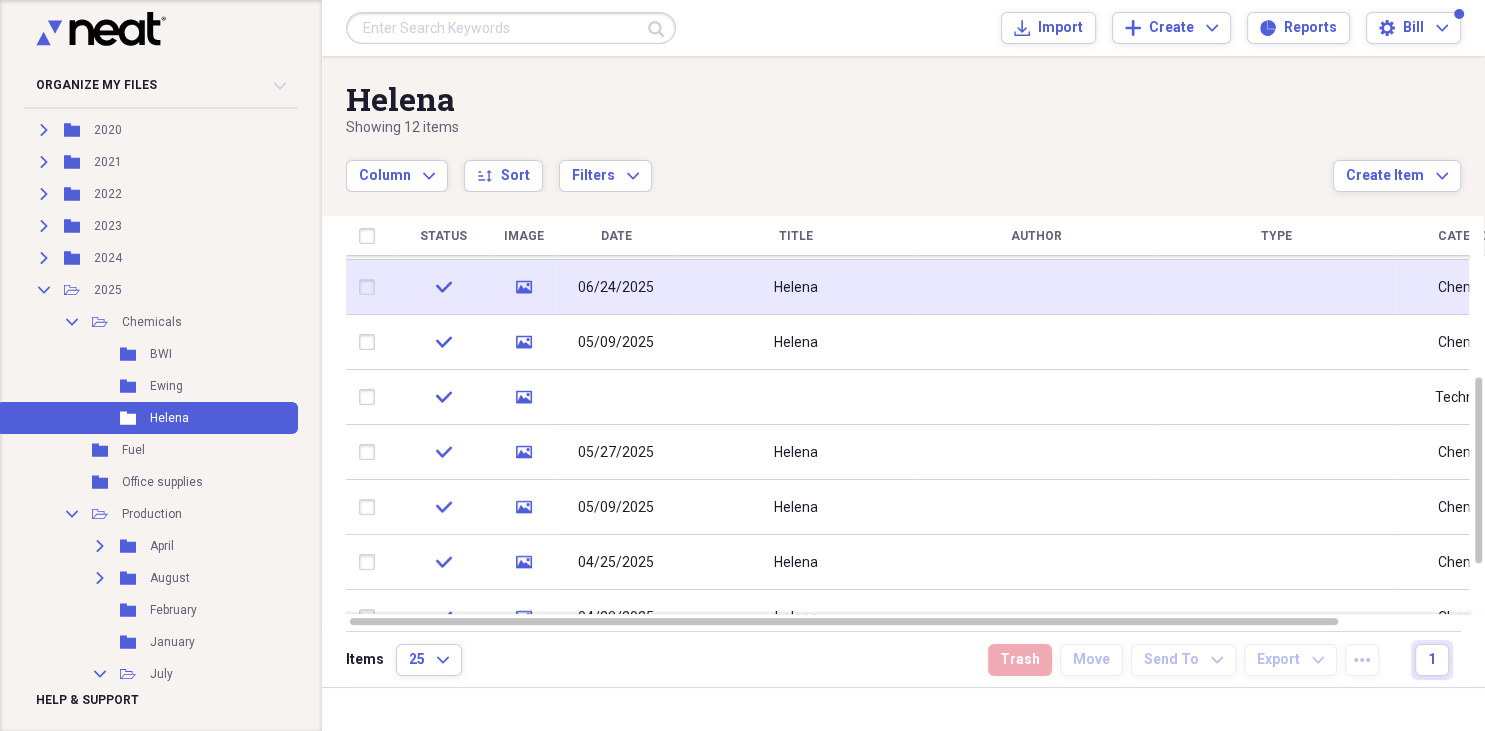 click on "Helena" at bounding box center (796, 287) 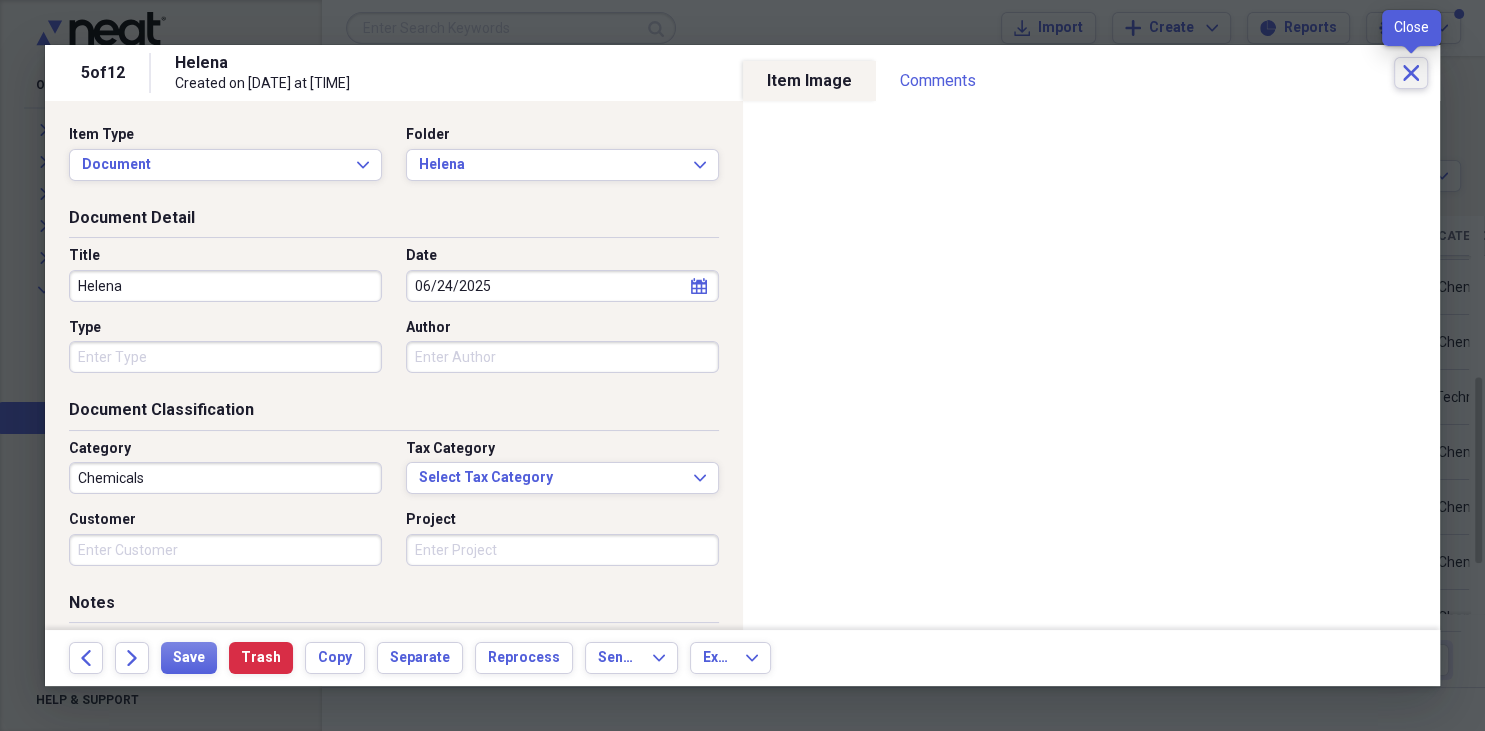 click on "Close" 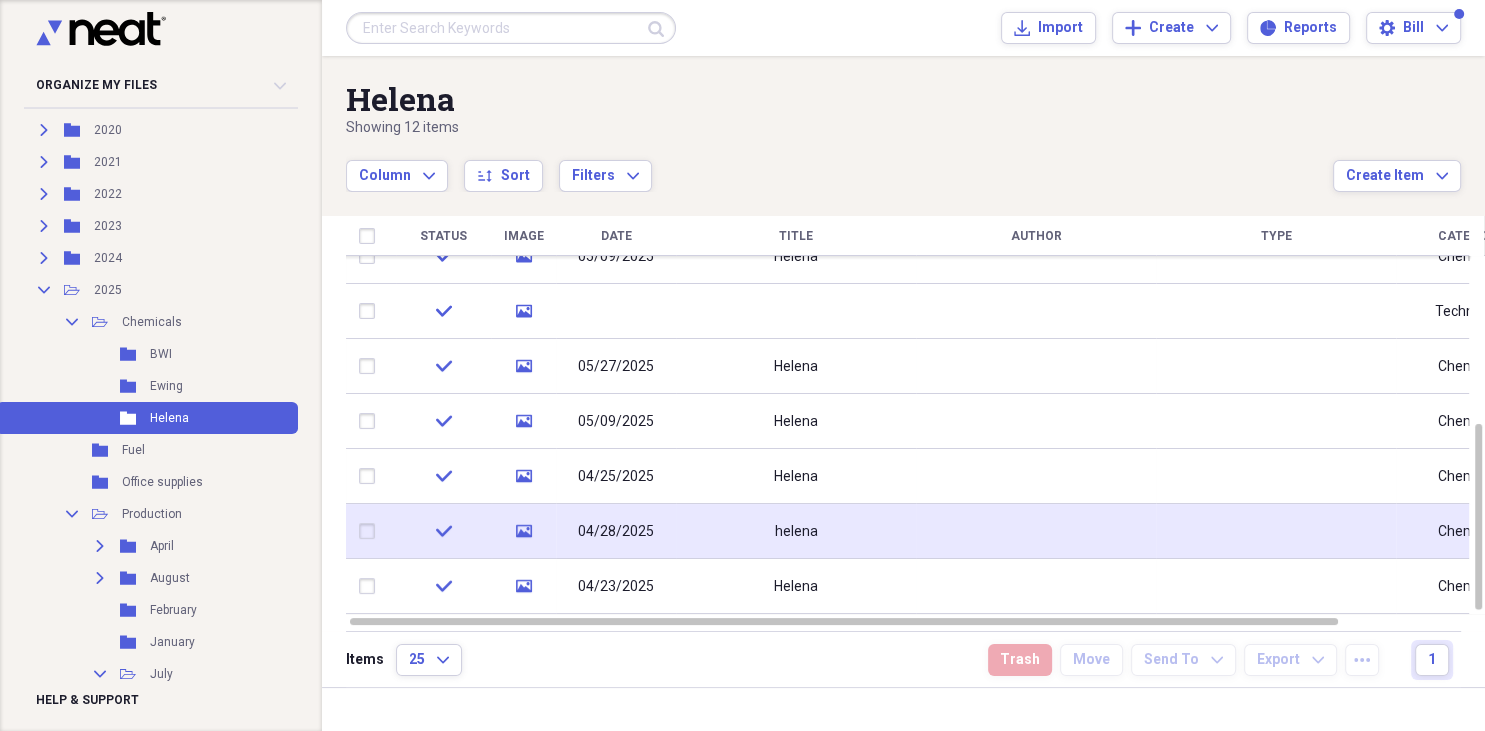 click on "04/28/2025" at bounding box center (616, 532) 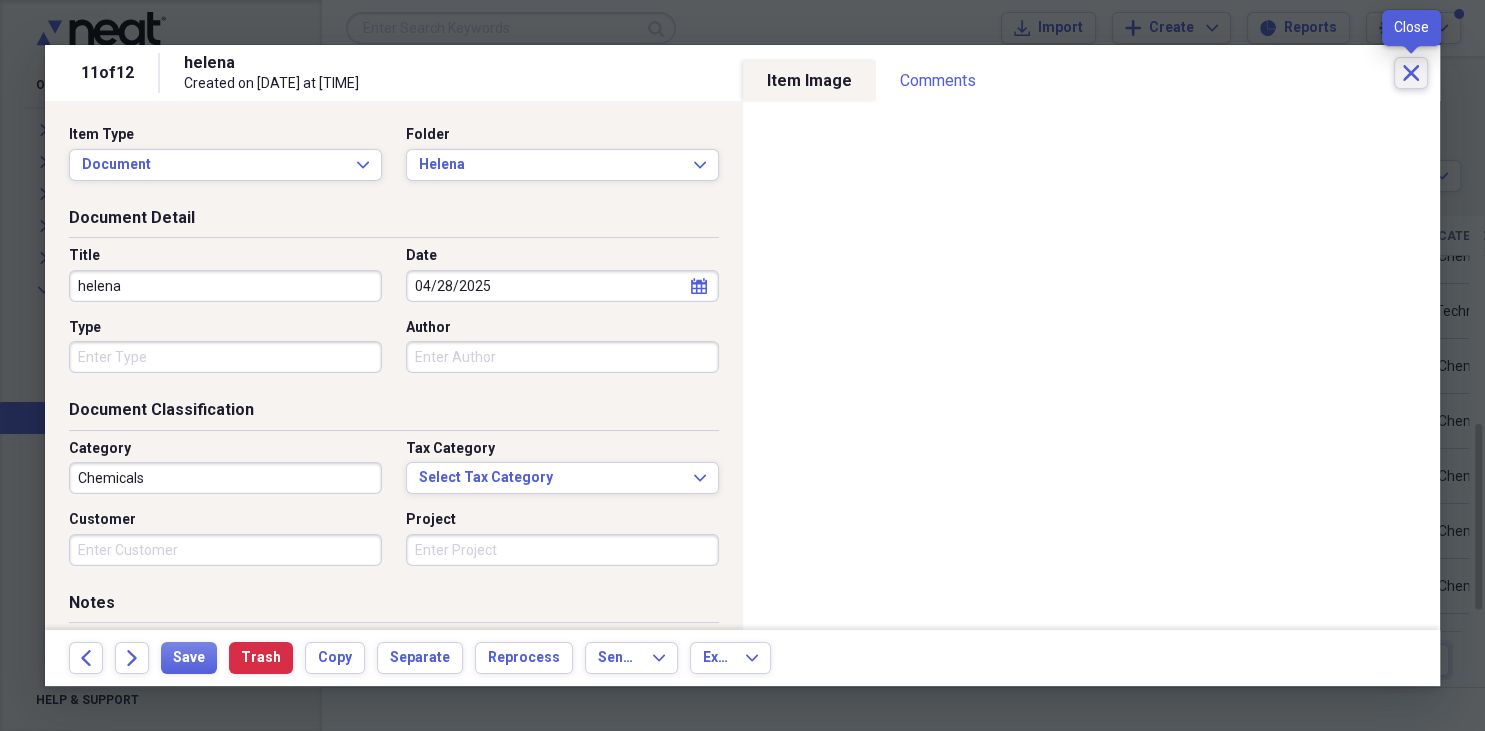 click 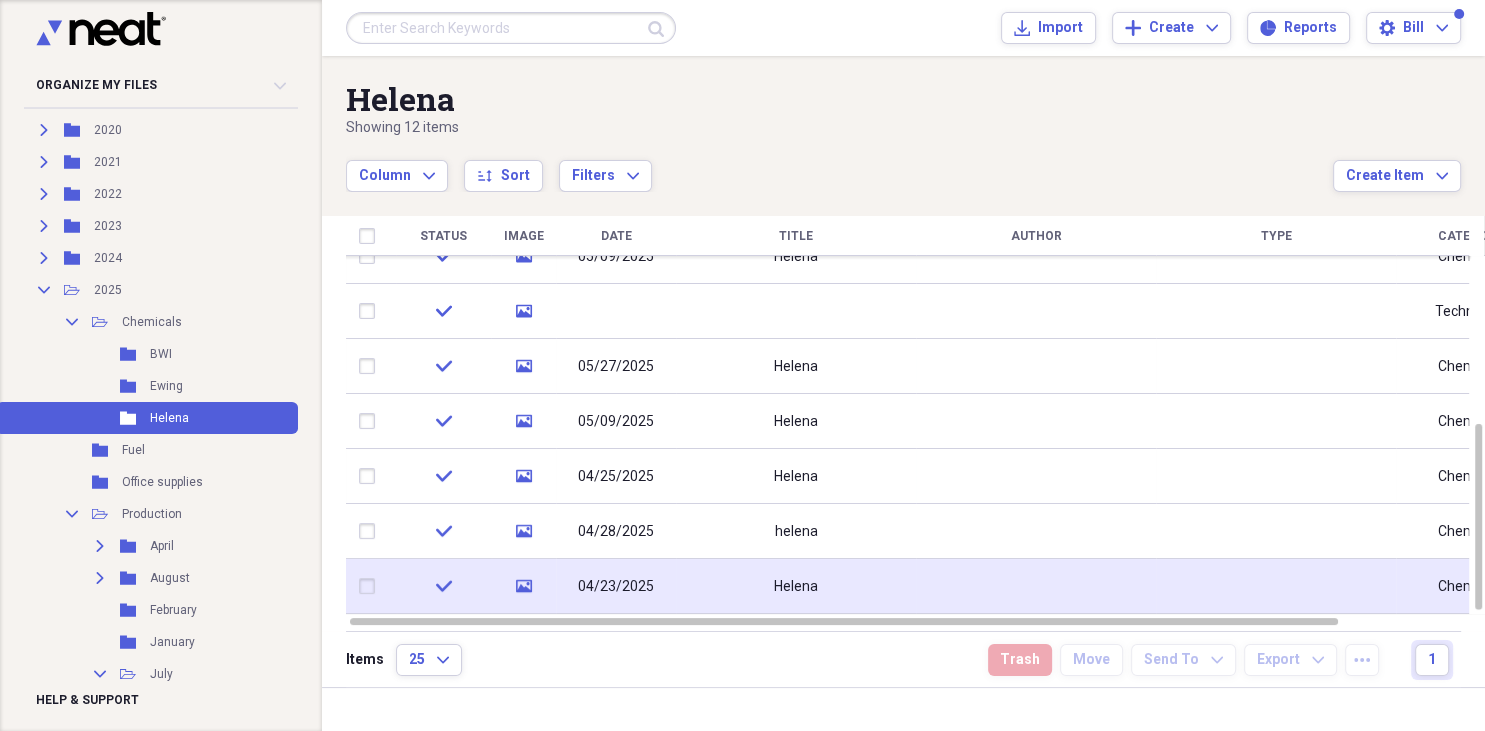 click on "04/23/2025" at bounding box center (616, 587) 